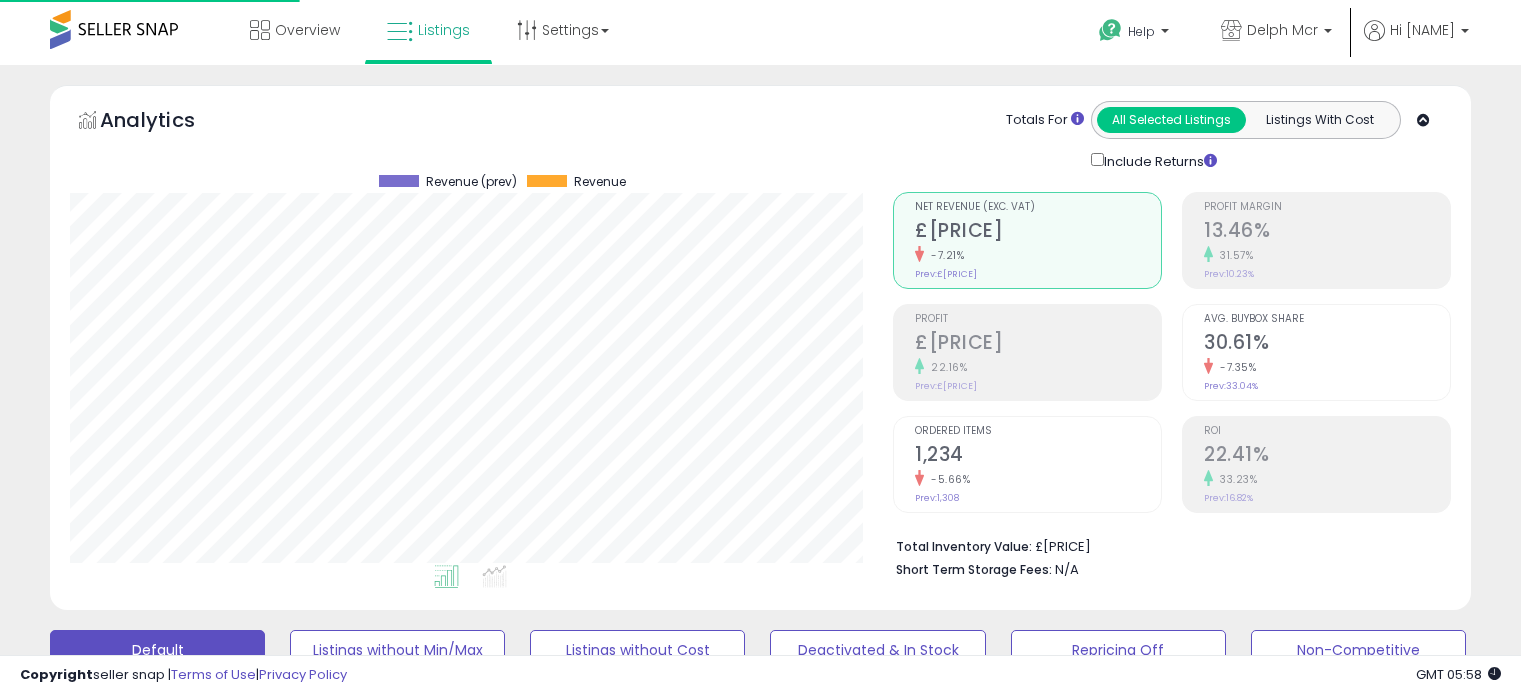 drag, startPoint x: 0, startPoint y: 0, endPoint x: 428, endPoint y: 300, distance: 522.67004 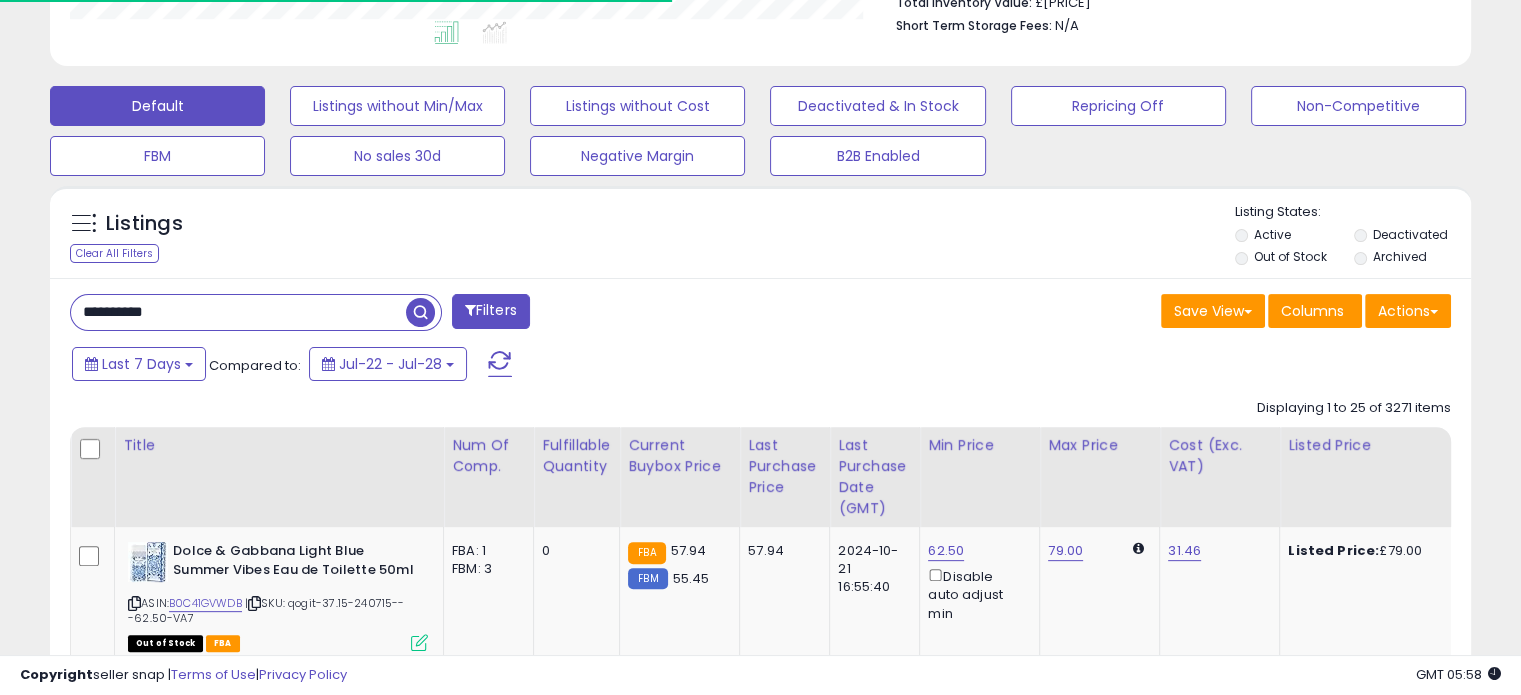 type on "**********" 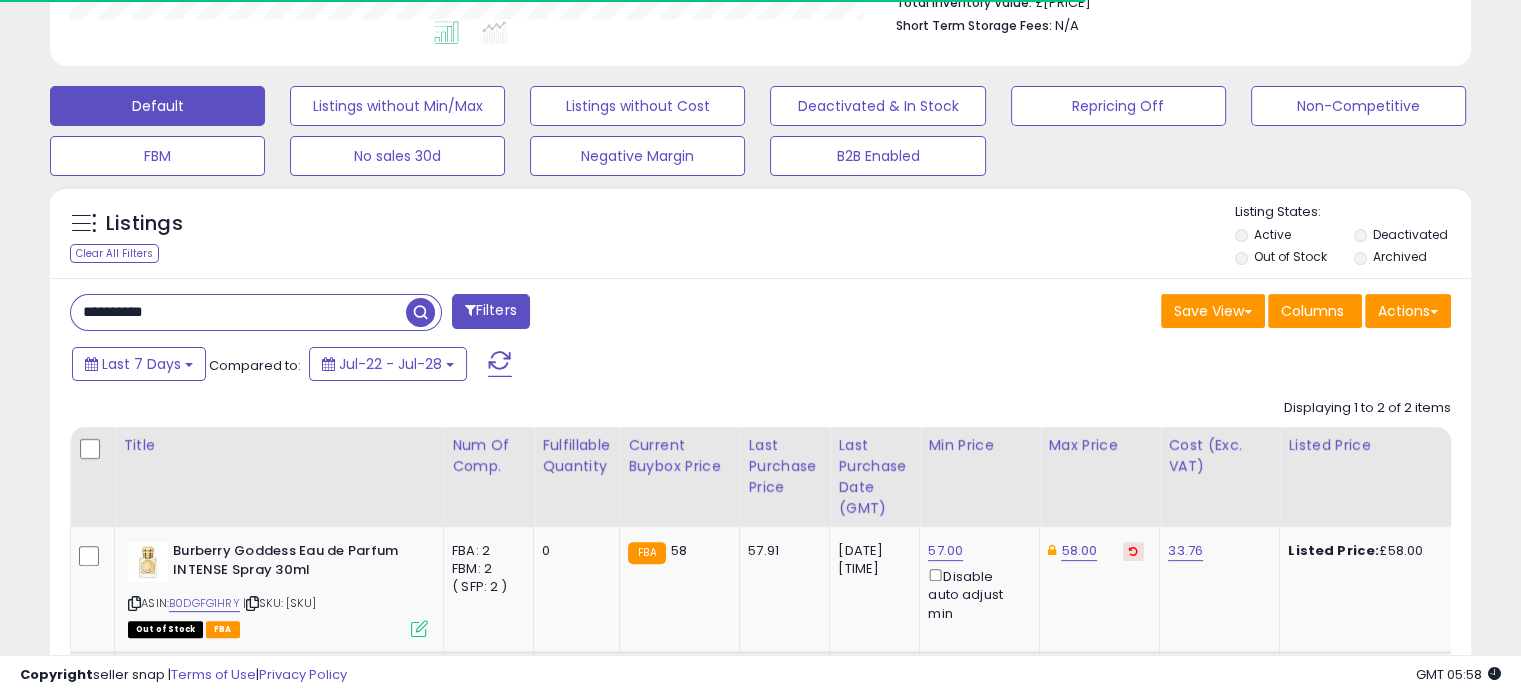 scroll, scrollTop: 409, scrollLeft: 822, axis: both 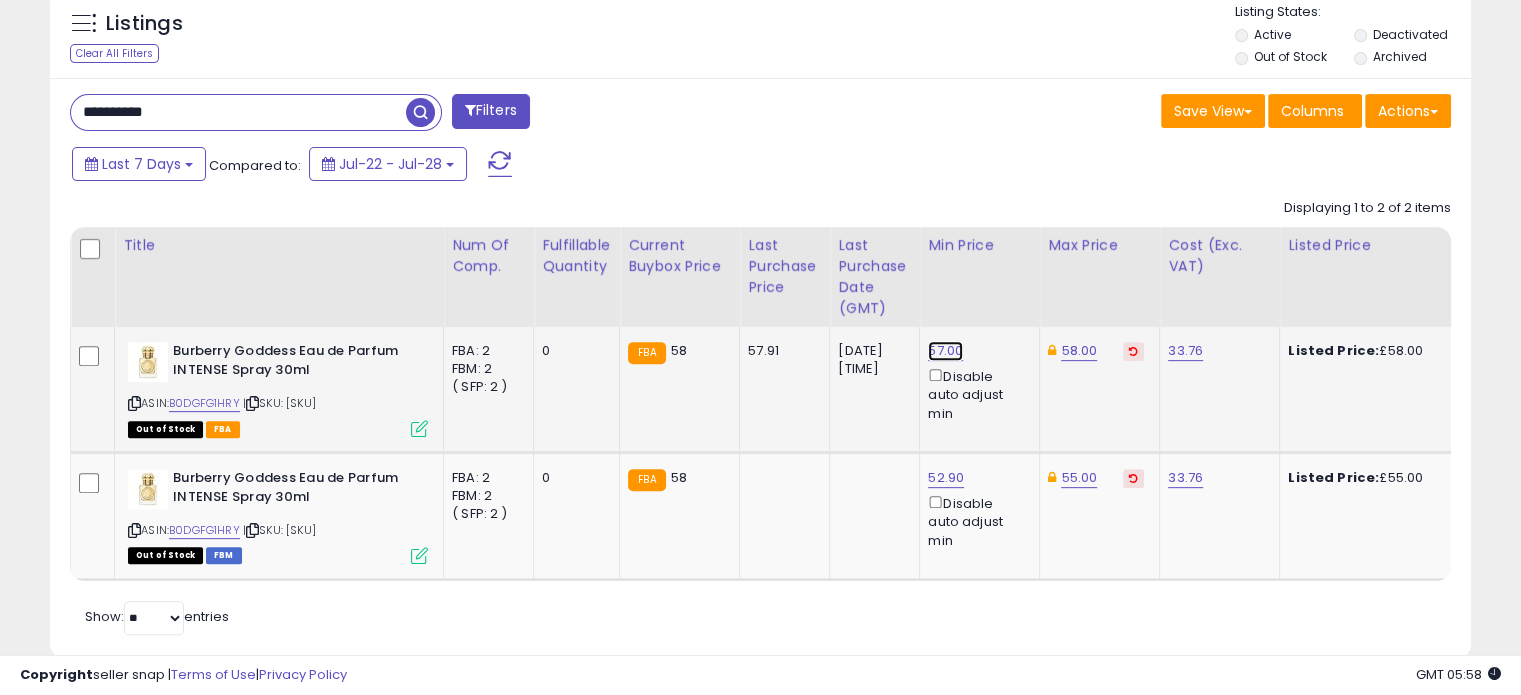 click on "57.00" at bounding box center (945, 351) 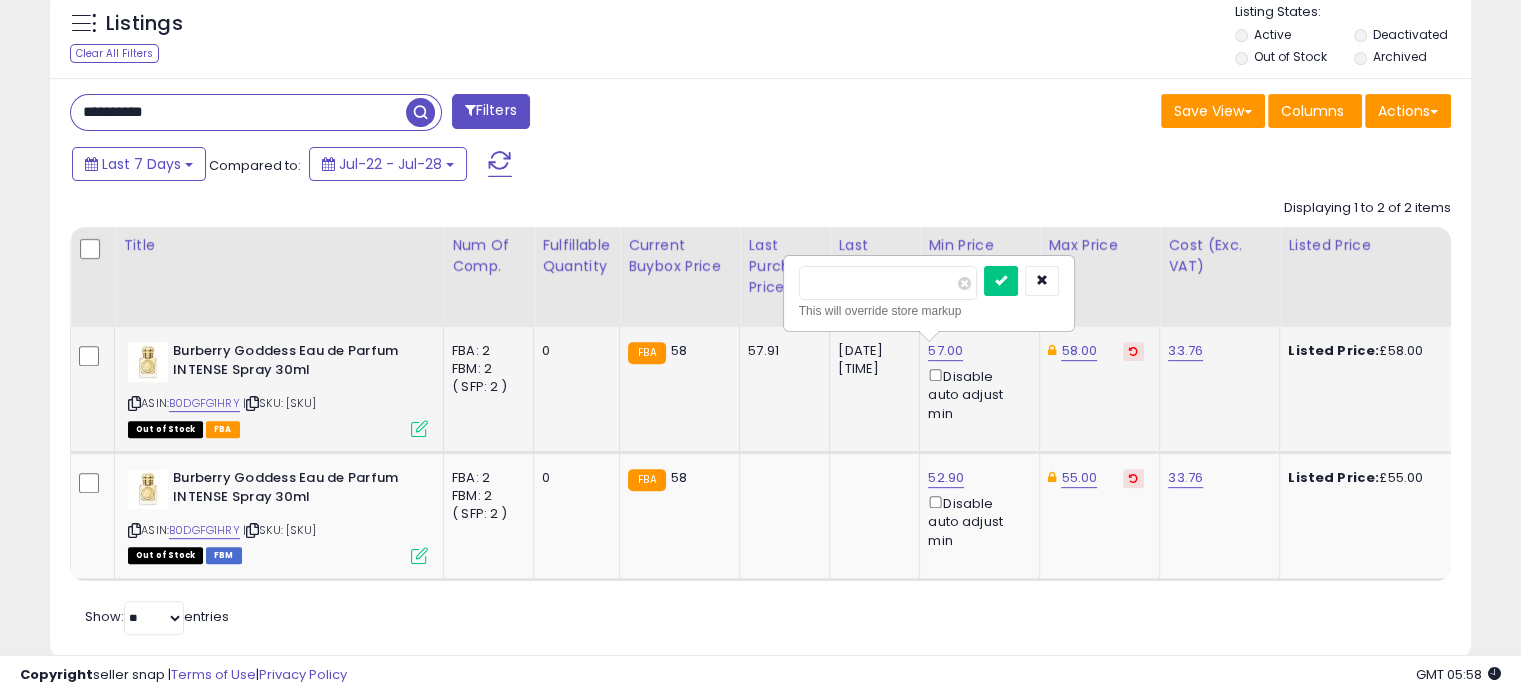 drag, startPoint x: 852, startPoint y: 293, endPoint x: 784, endPoint y: 283, distance: 68.73136 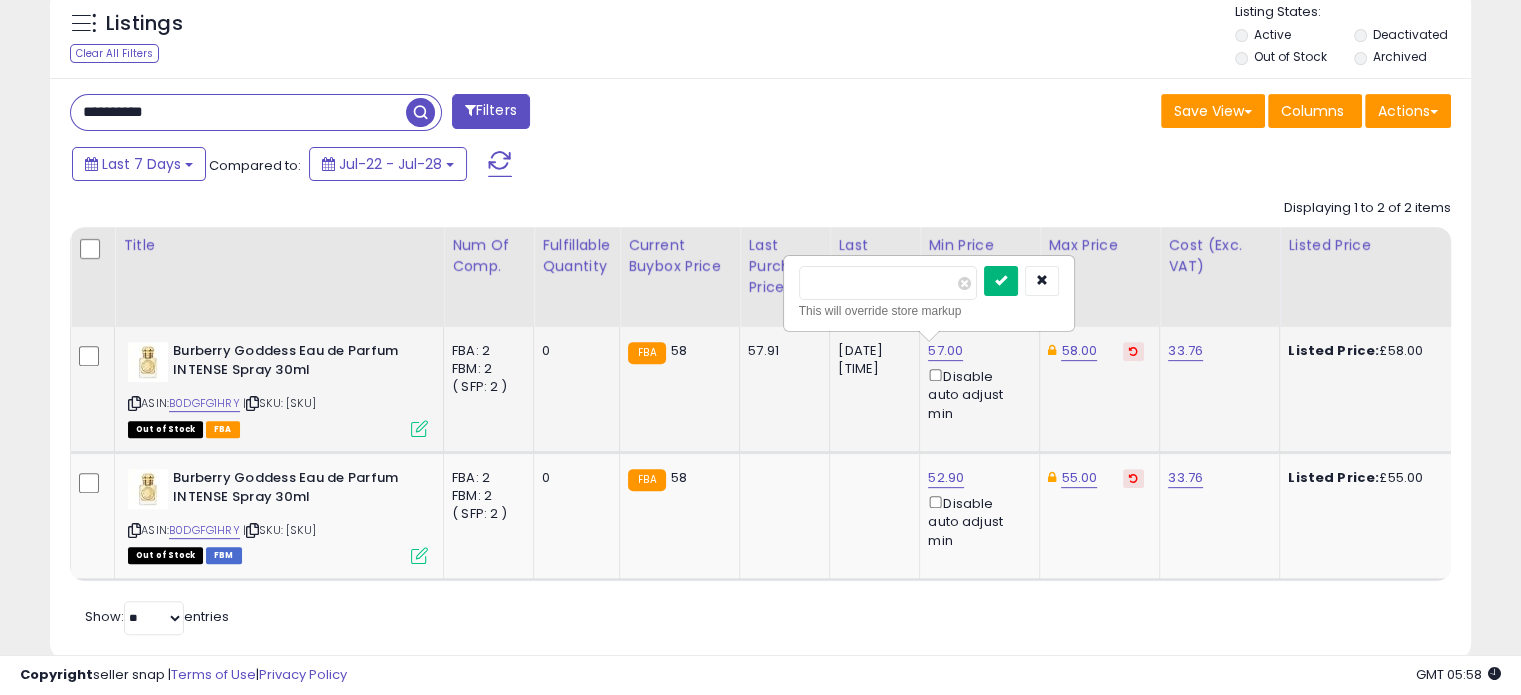 type on "*****" 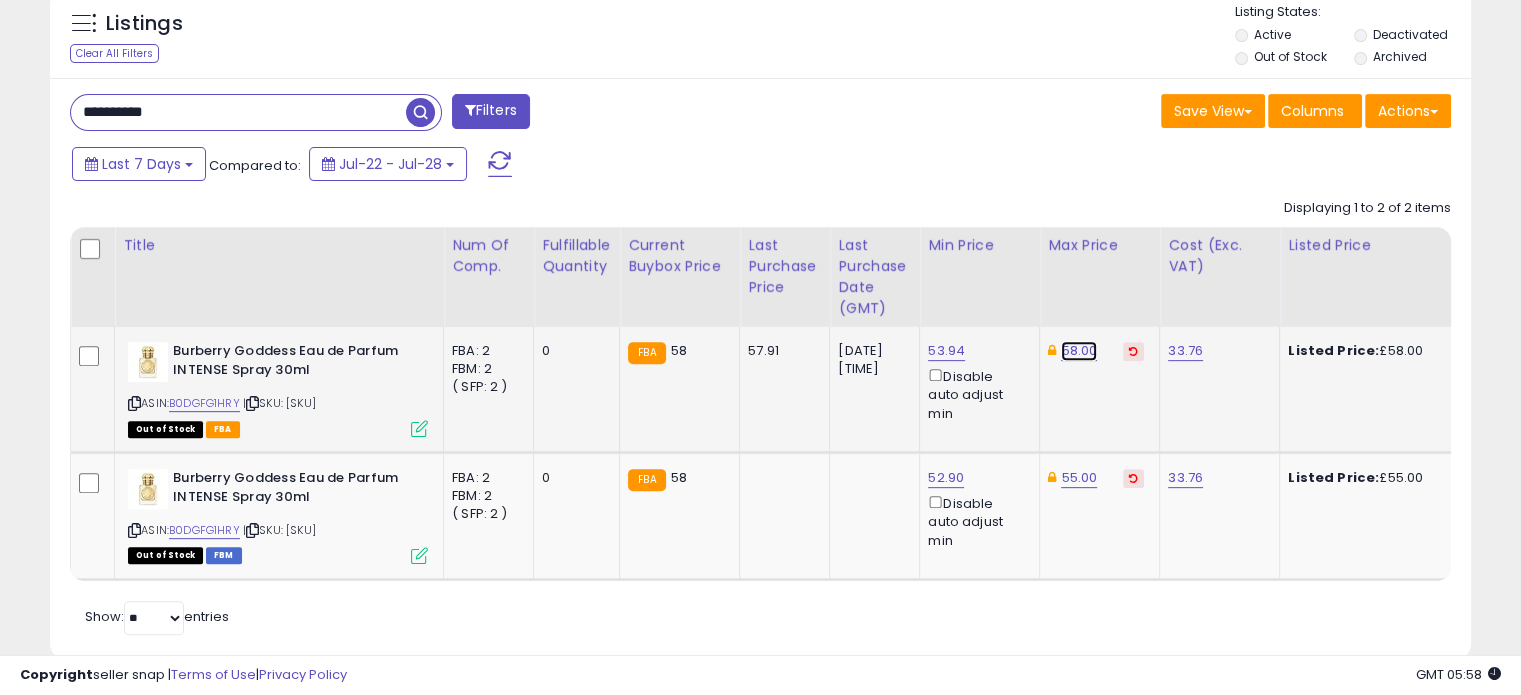 click on "58.00" at bounding box center (1079, 351) 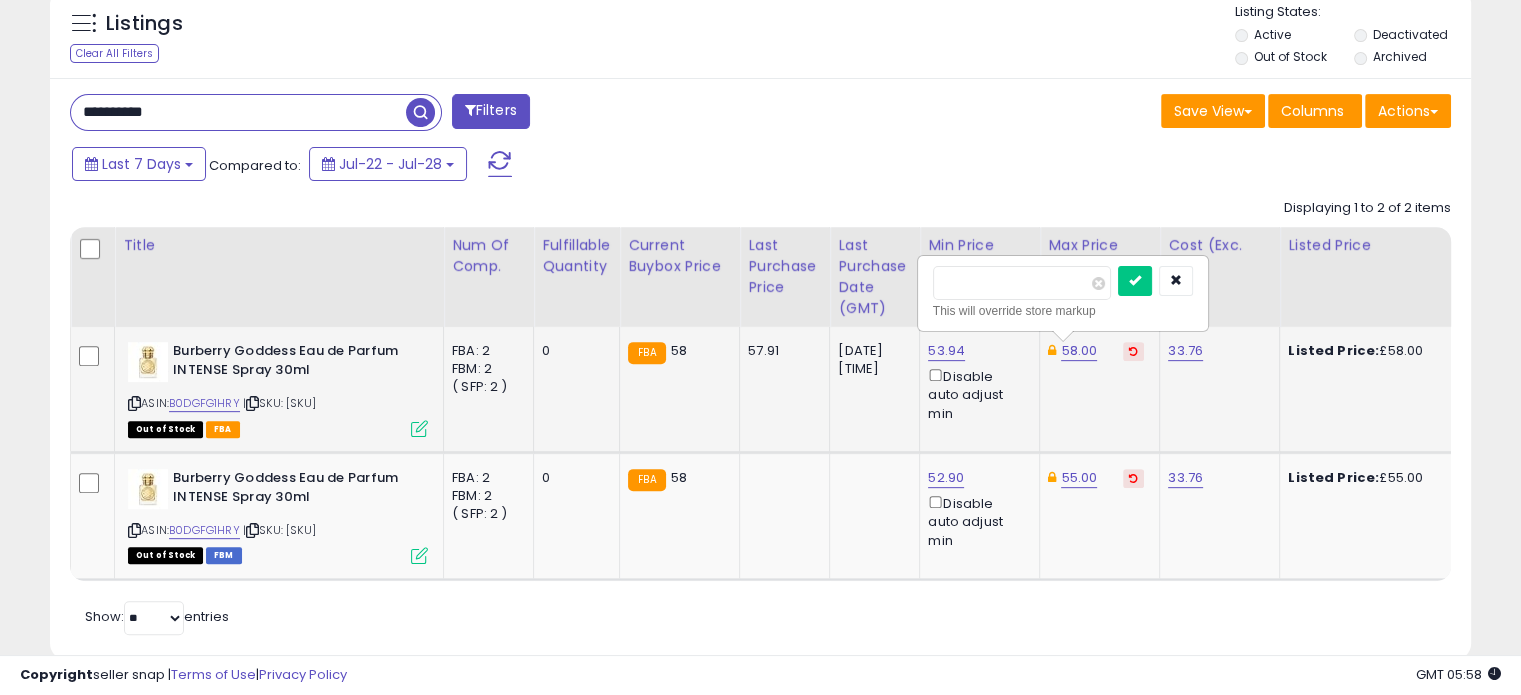 click on "33.76" 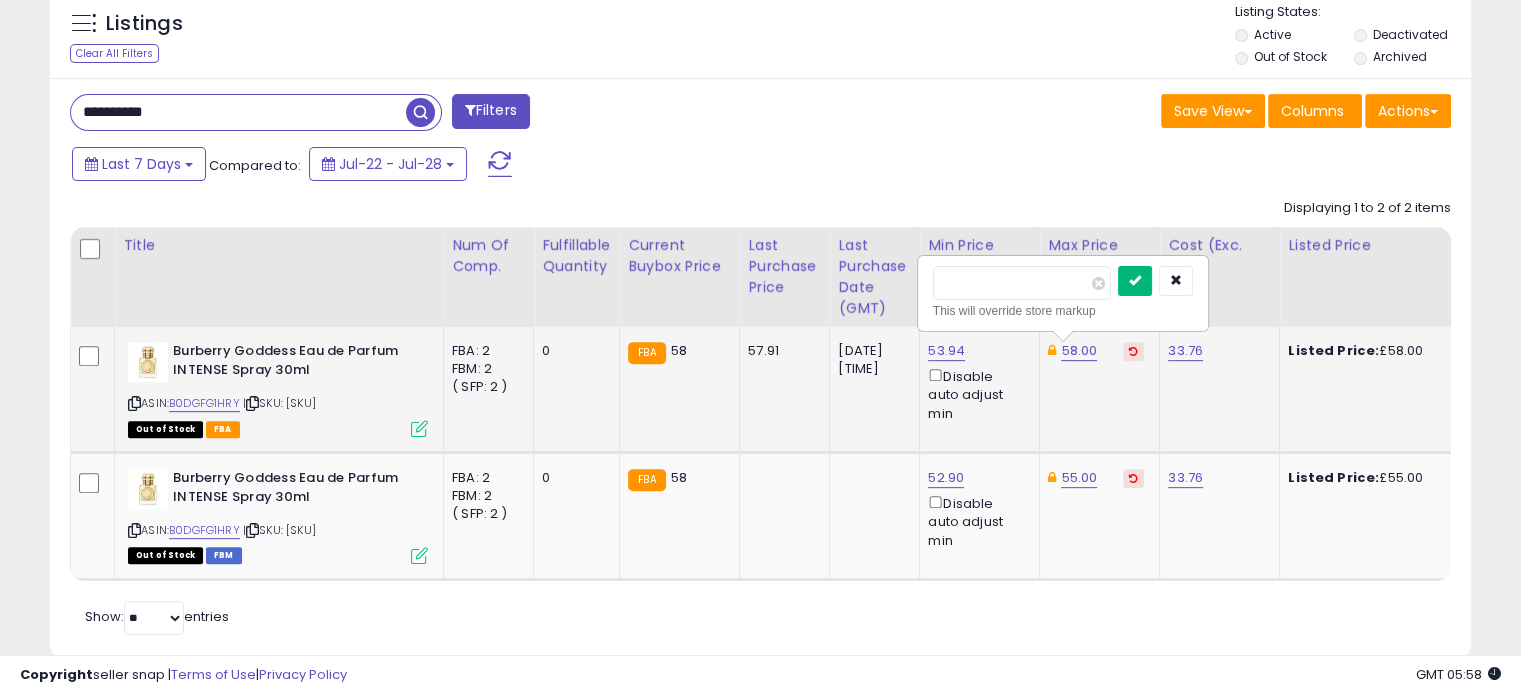 click at bounding box center (1135, 281) 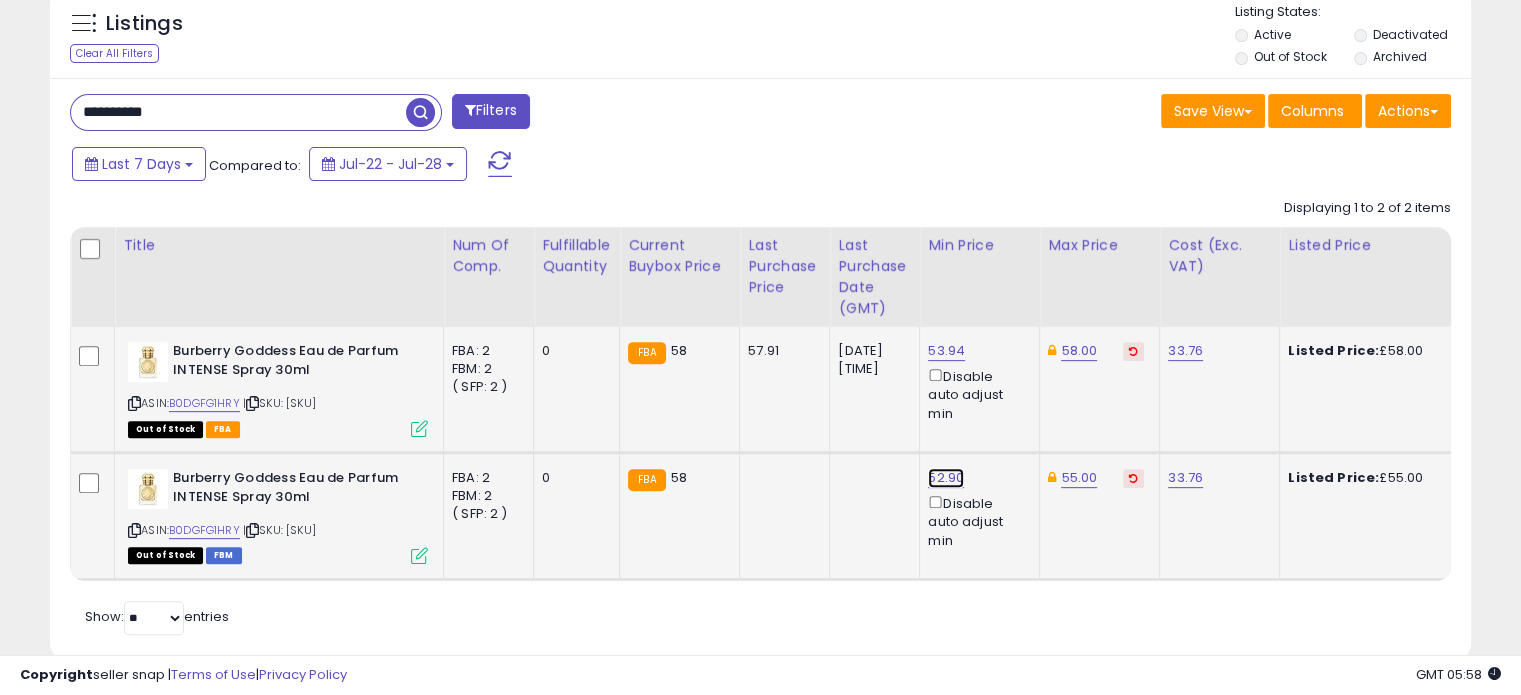 click on "52.90" at bounding box center (946, 351) 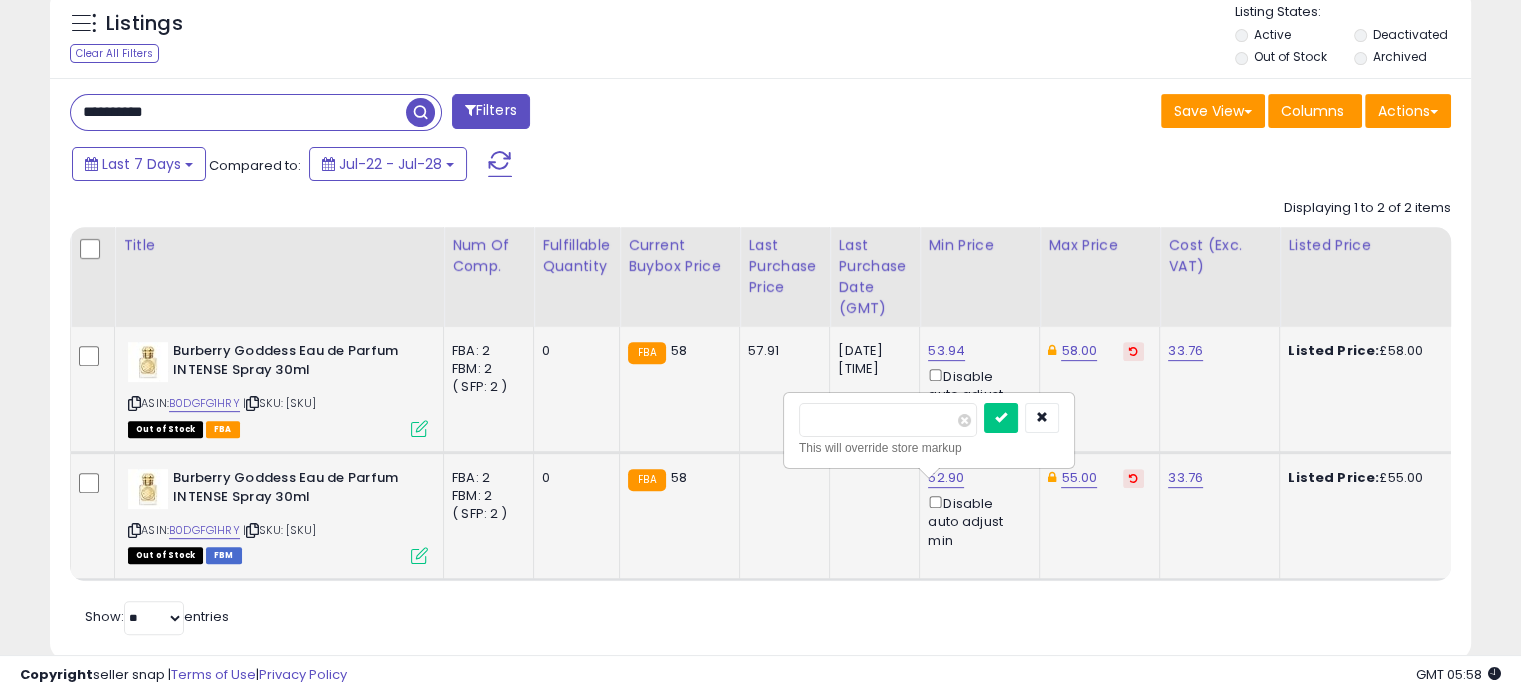 drag, startPoint x: 862, startPoint y: 412, endPoint x: 796, endPoint y: 419, distance: 66.37017 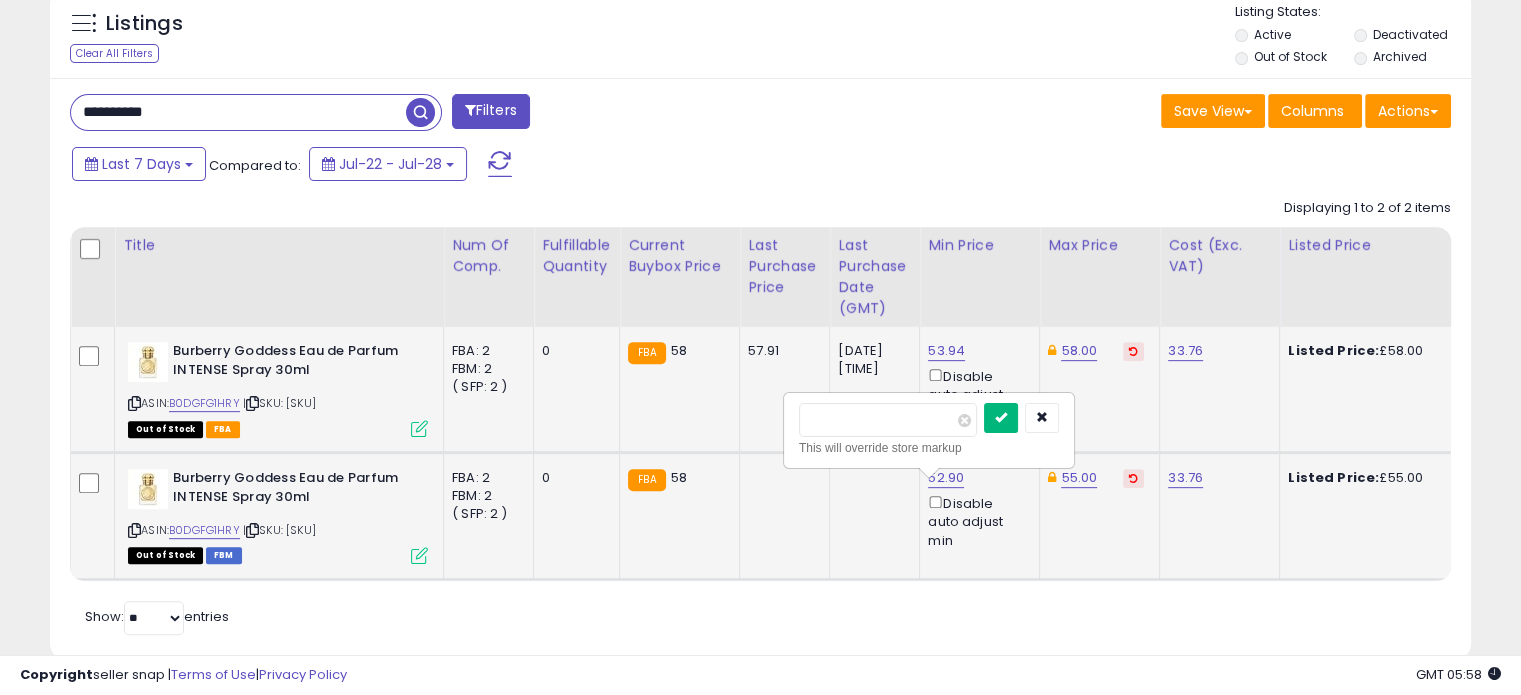 type on "*****" 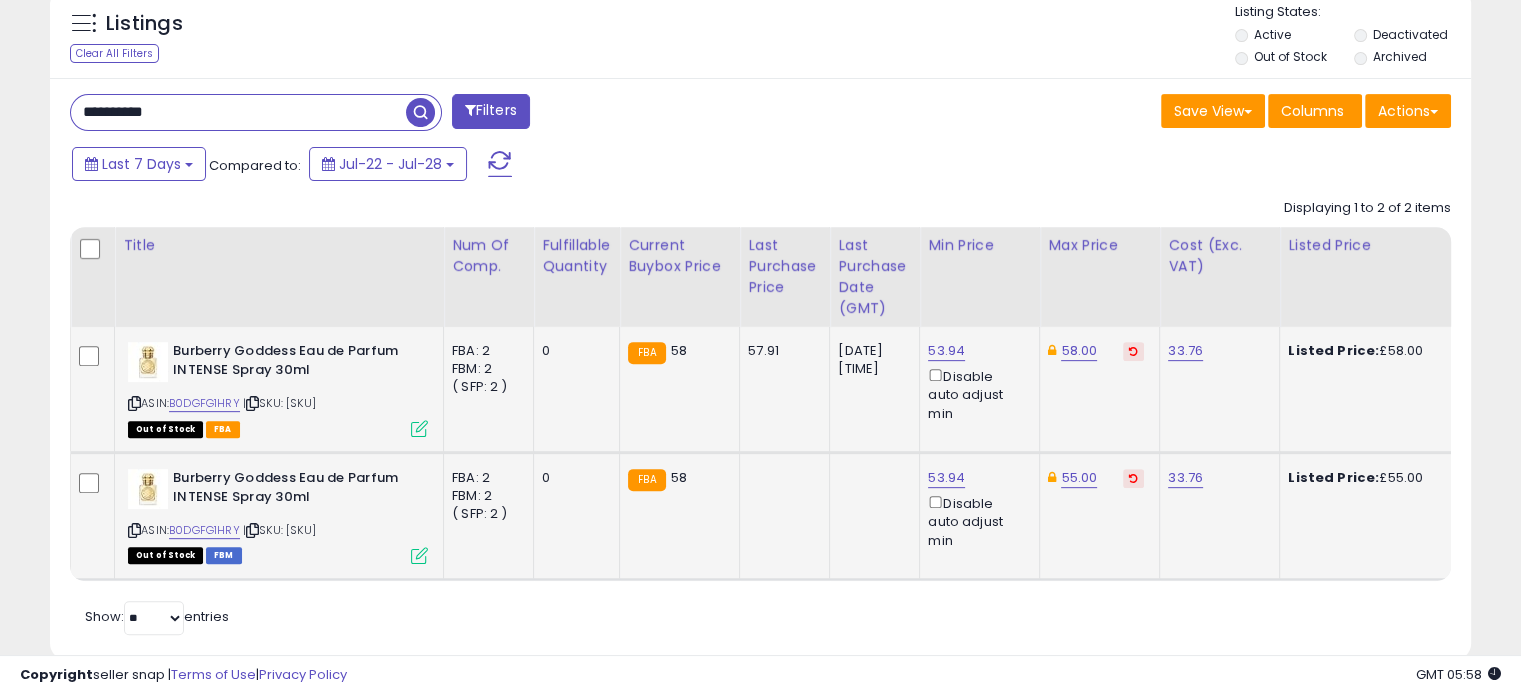 click on "Retrieving listings data..
Displaying [NUMBER] to [NUMBER] of [NUMBER] items
Title
Num of Comp." at bounding box center [760, 414] 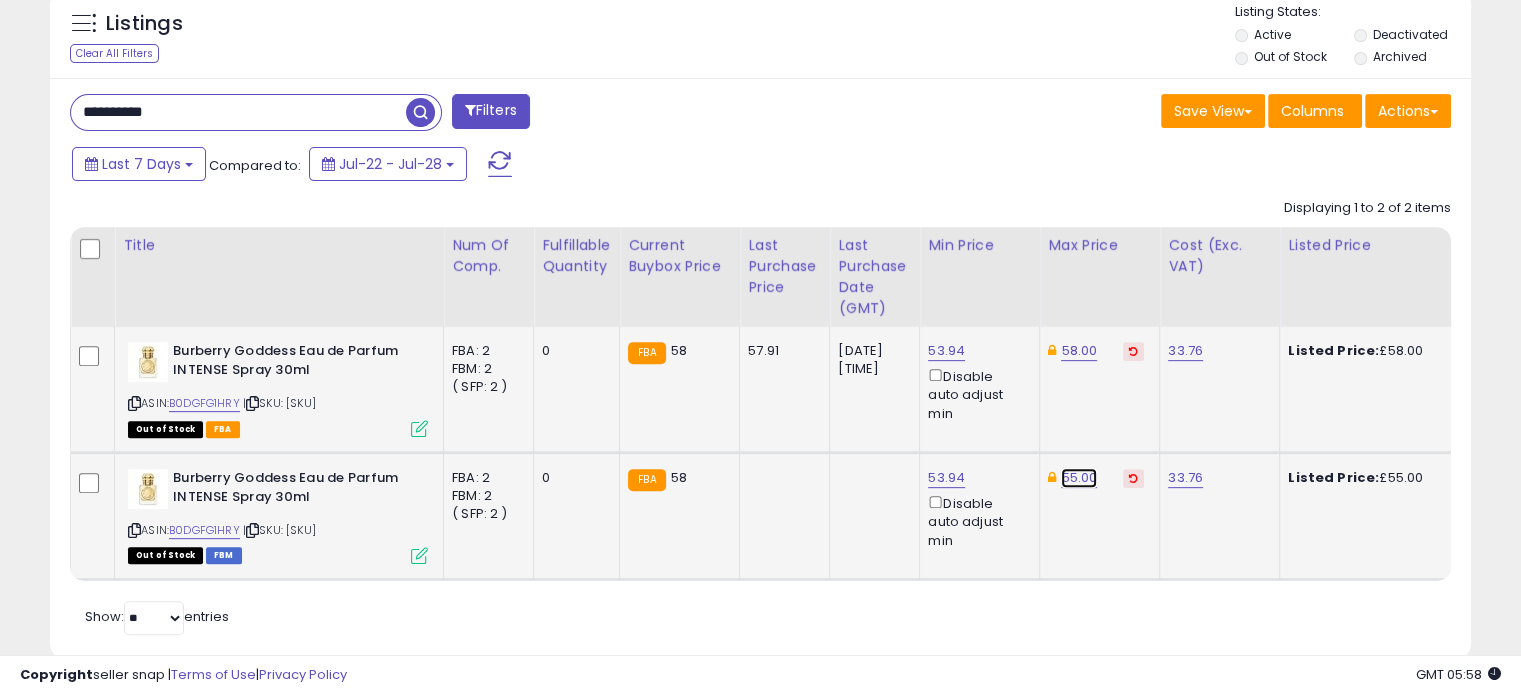 click on "55.00" at bounding box center [1079, 351] 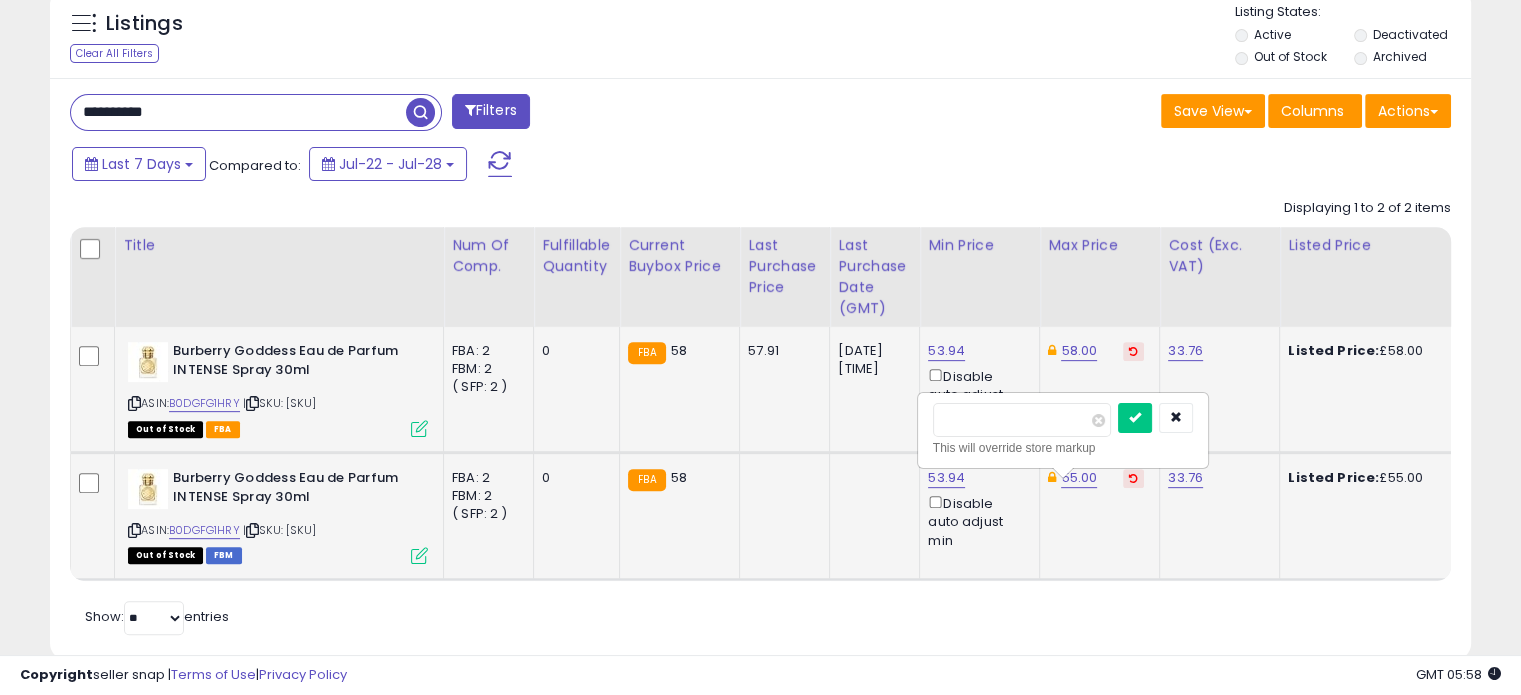 drag, startPoint x: 985, startPoint y: 423, endPoint x: 951, endPoint y: 424, distance: 34.0147 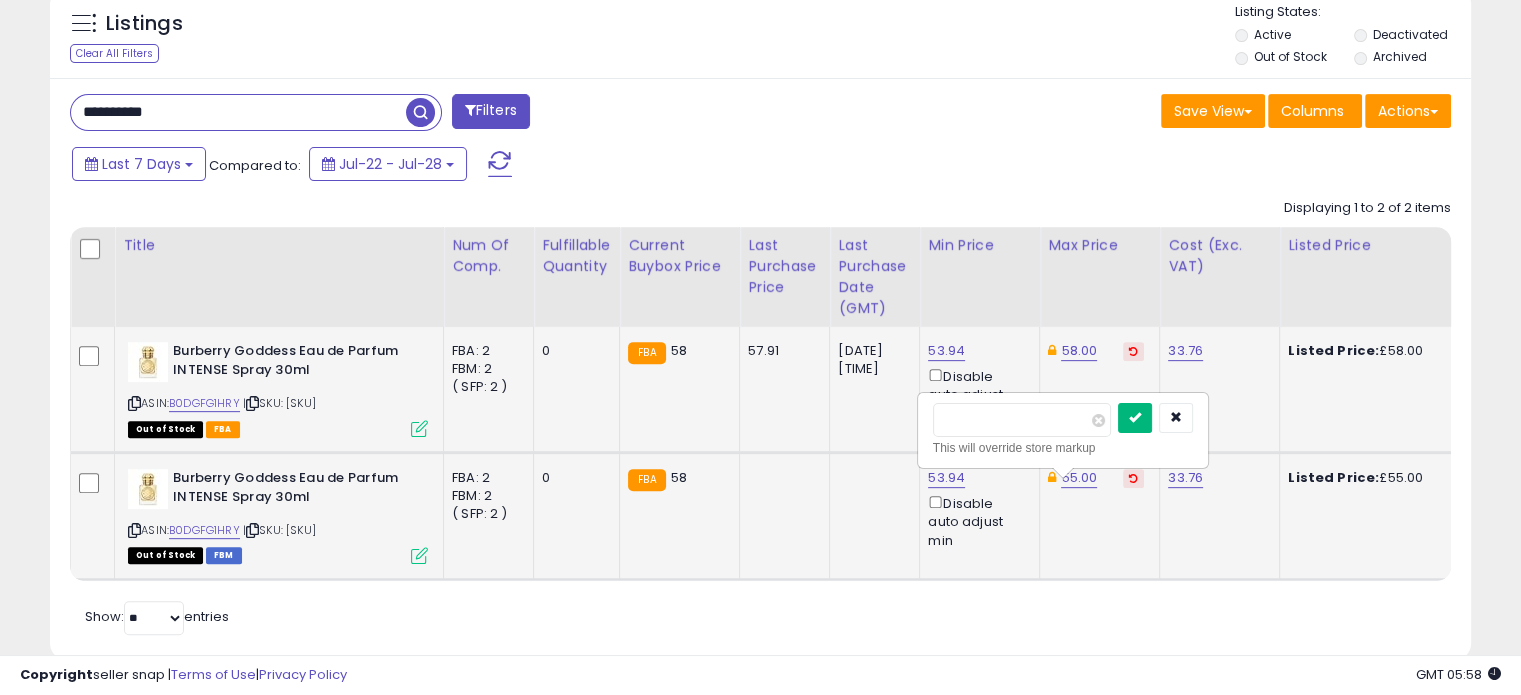 type on "**" 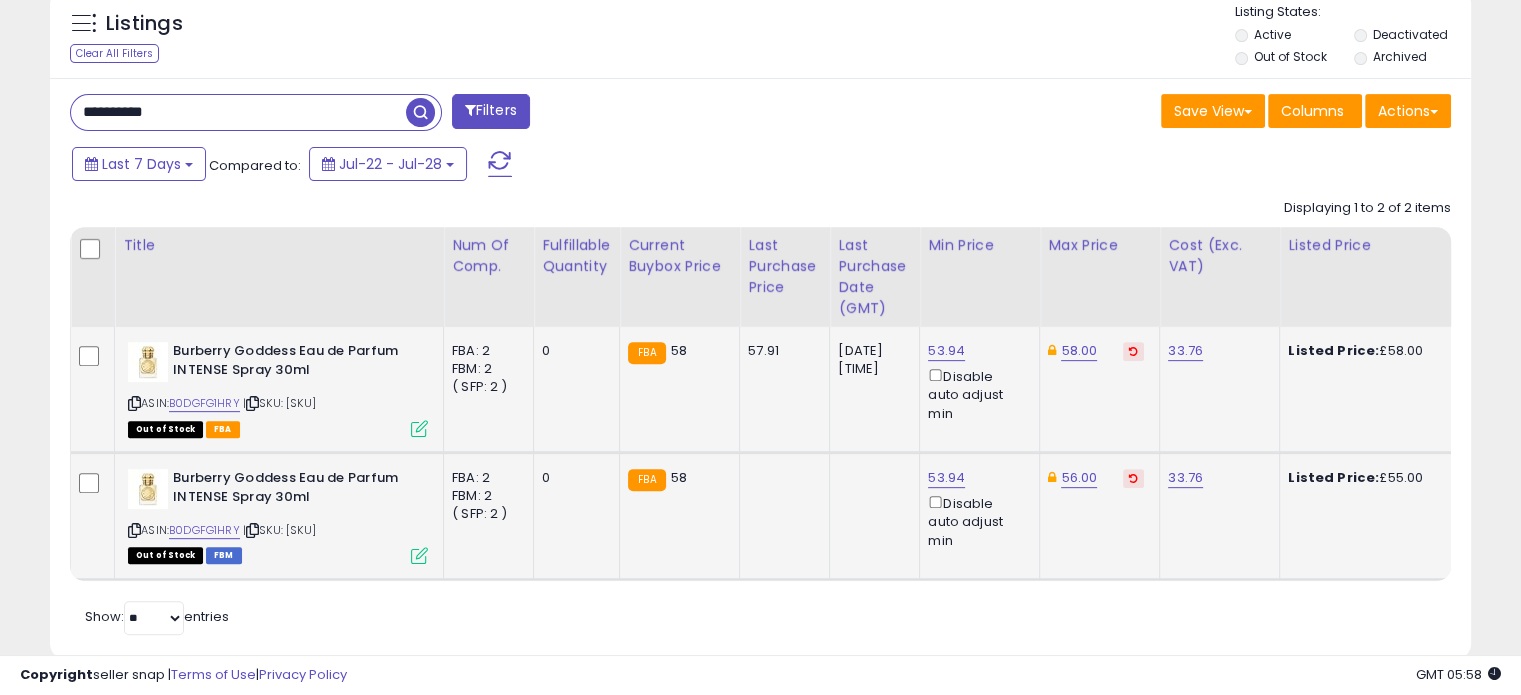 click on "**********" at bounding box center [238, 112] 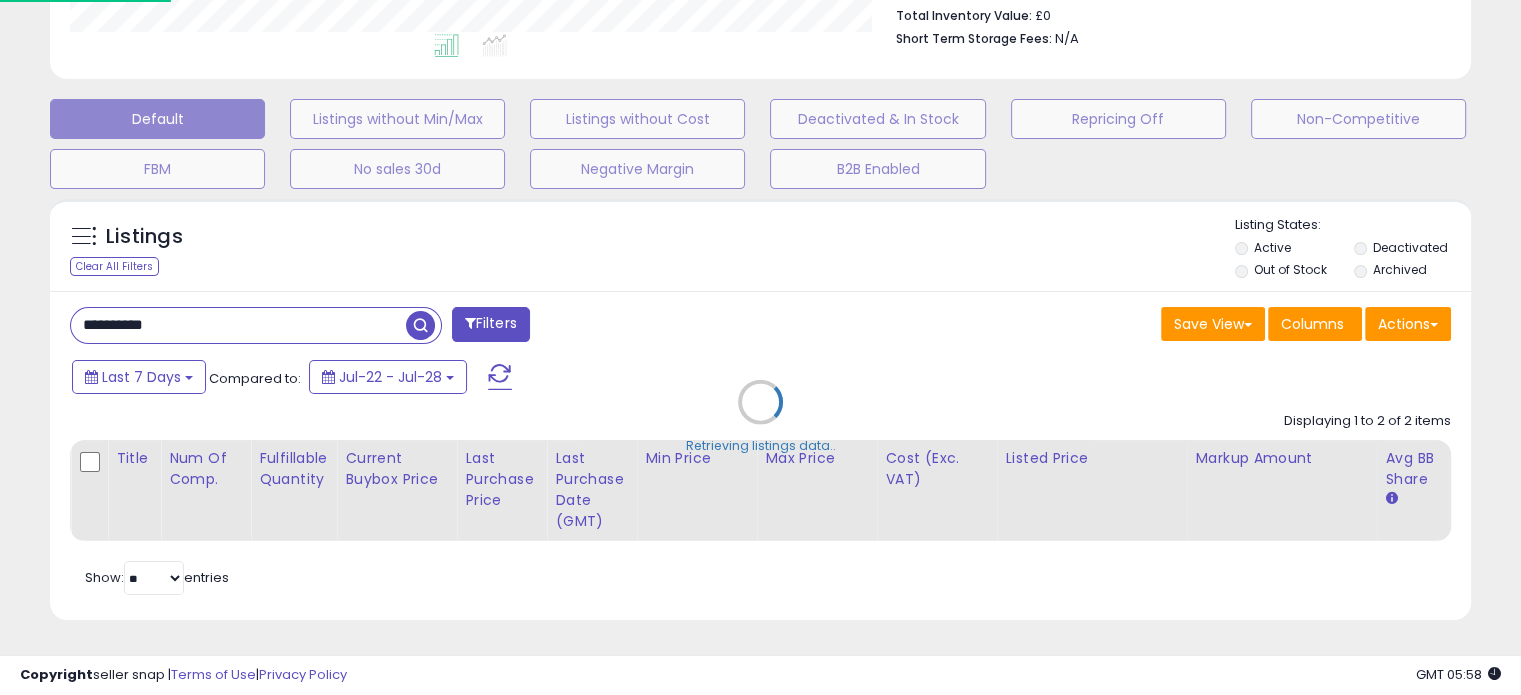 scroll, scrollTop: 999589, scrollLeft: 999168, axis: both 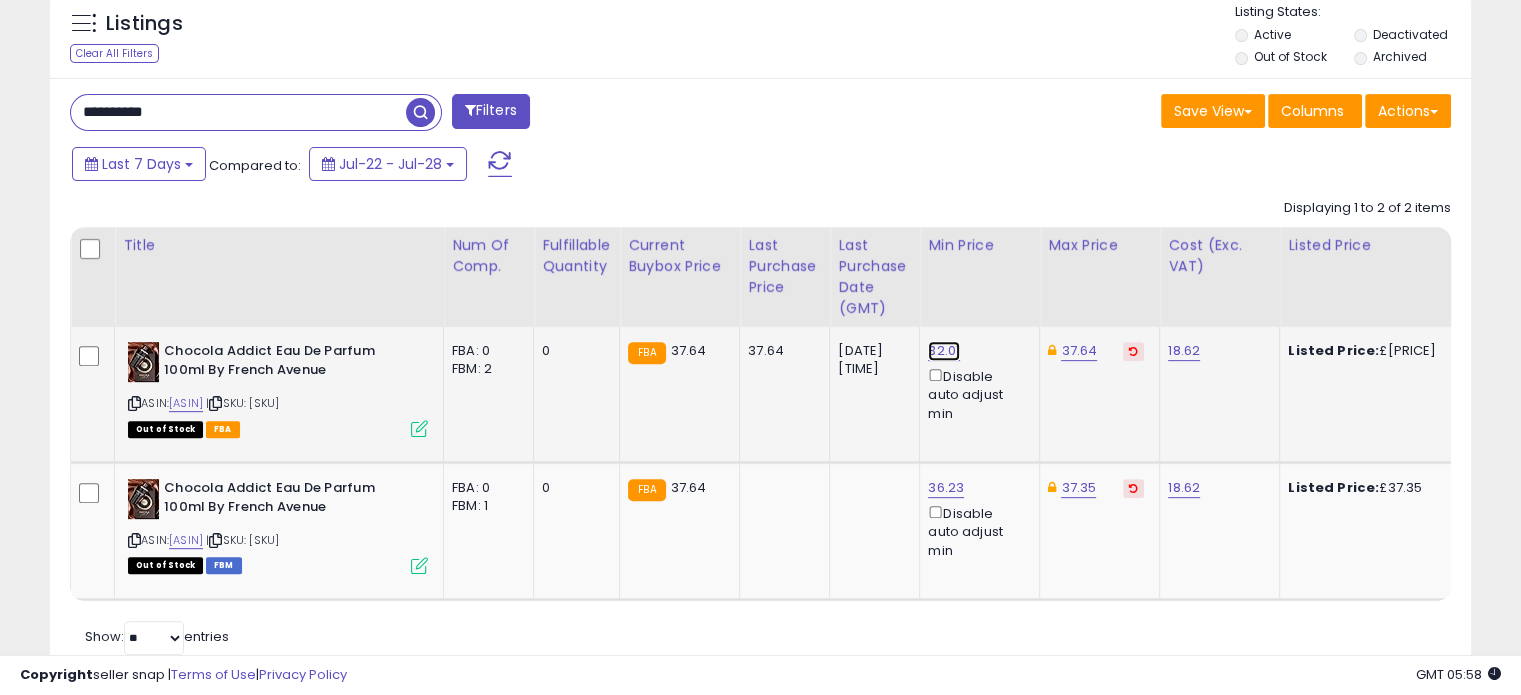 click on "32.01" at bounding box center [944, 351] 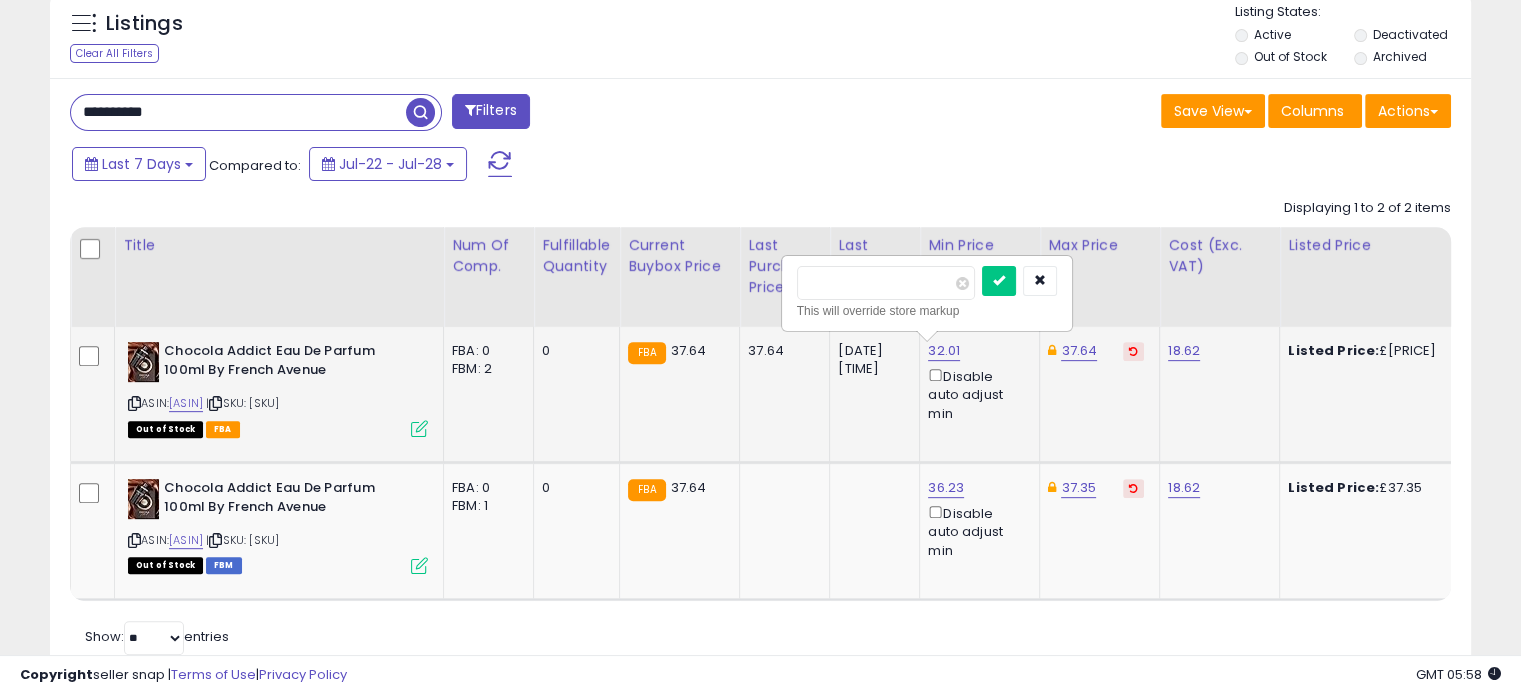 drag, startPoint x: 853, startPoint y: 283, endPoint x: 793, endPoint y: 277, distance: 60.299255 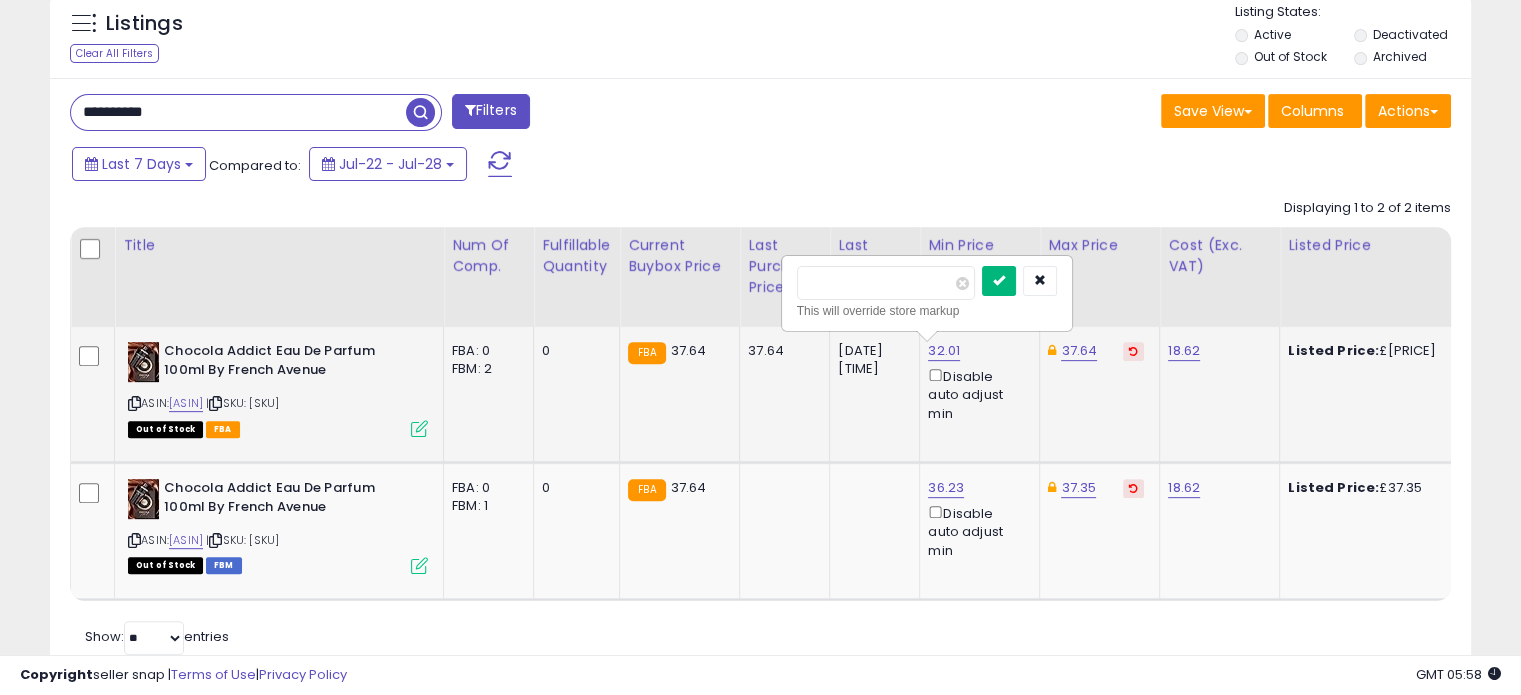 type on "*****" 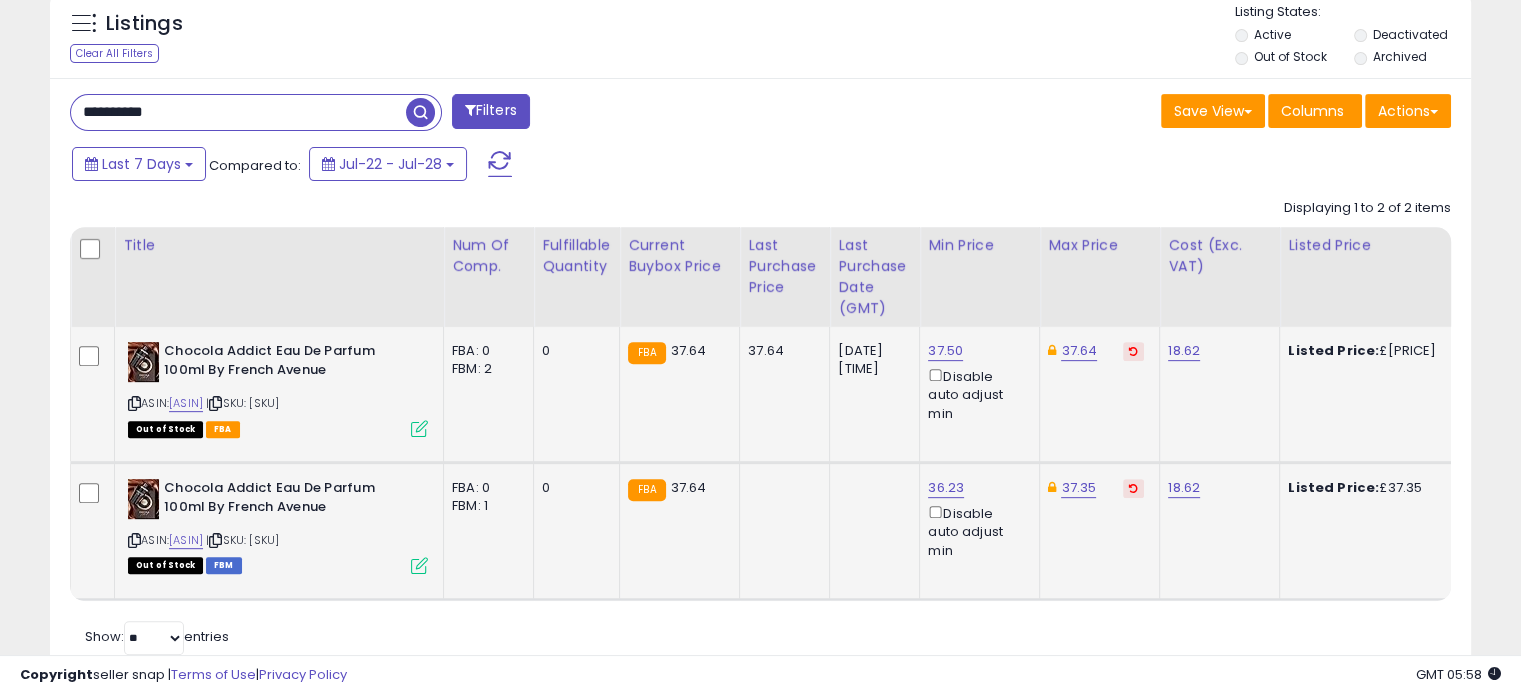 click at bounding box center (1133, 488) 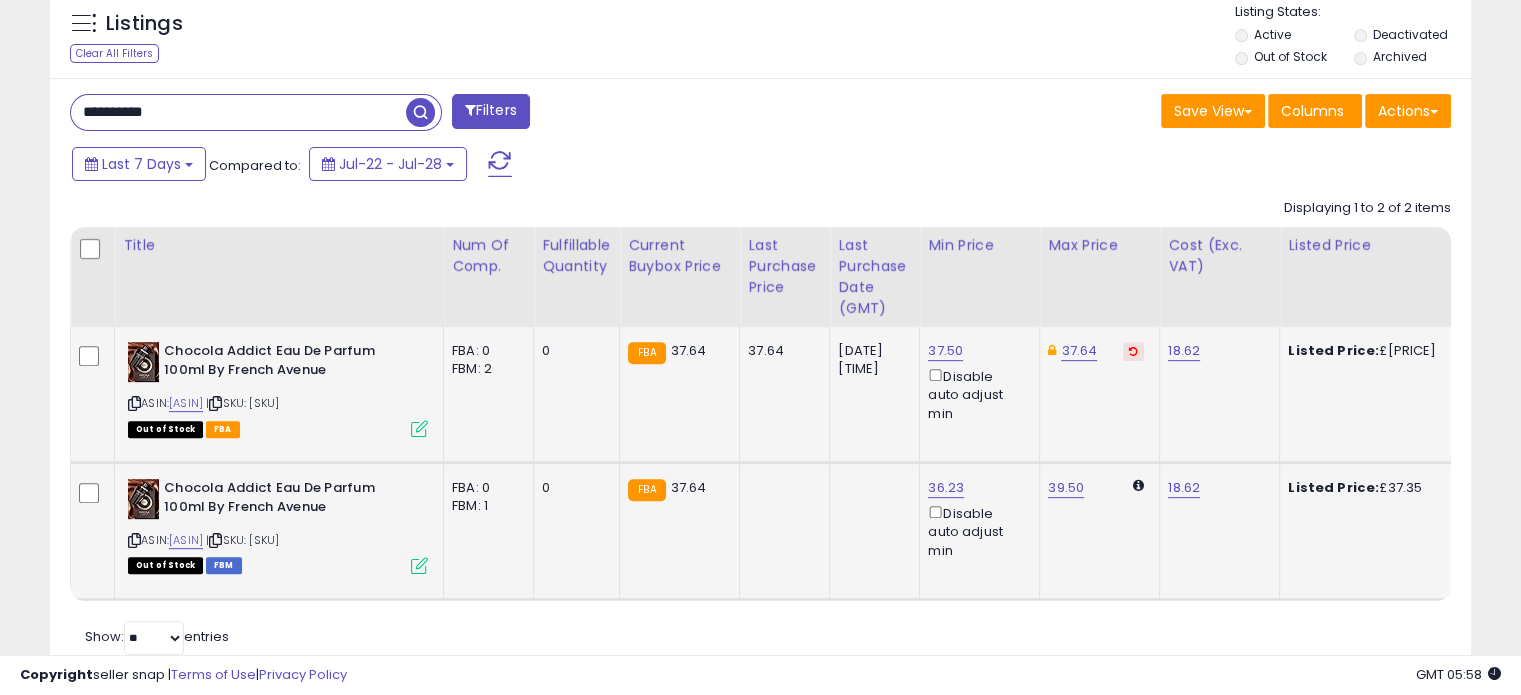click on "[NUMBER]  Disable auto adjust min" at bounding box center [976, 519] 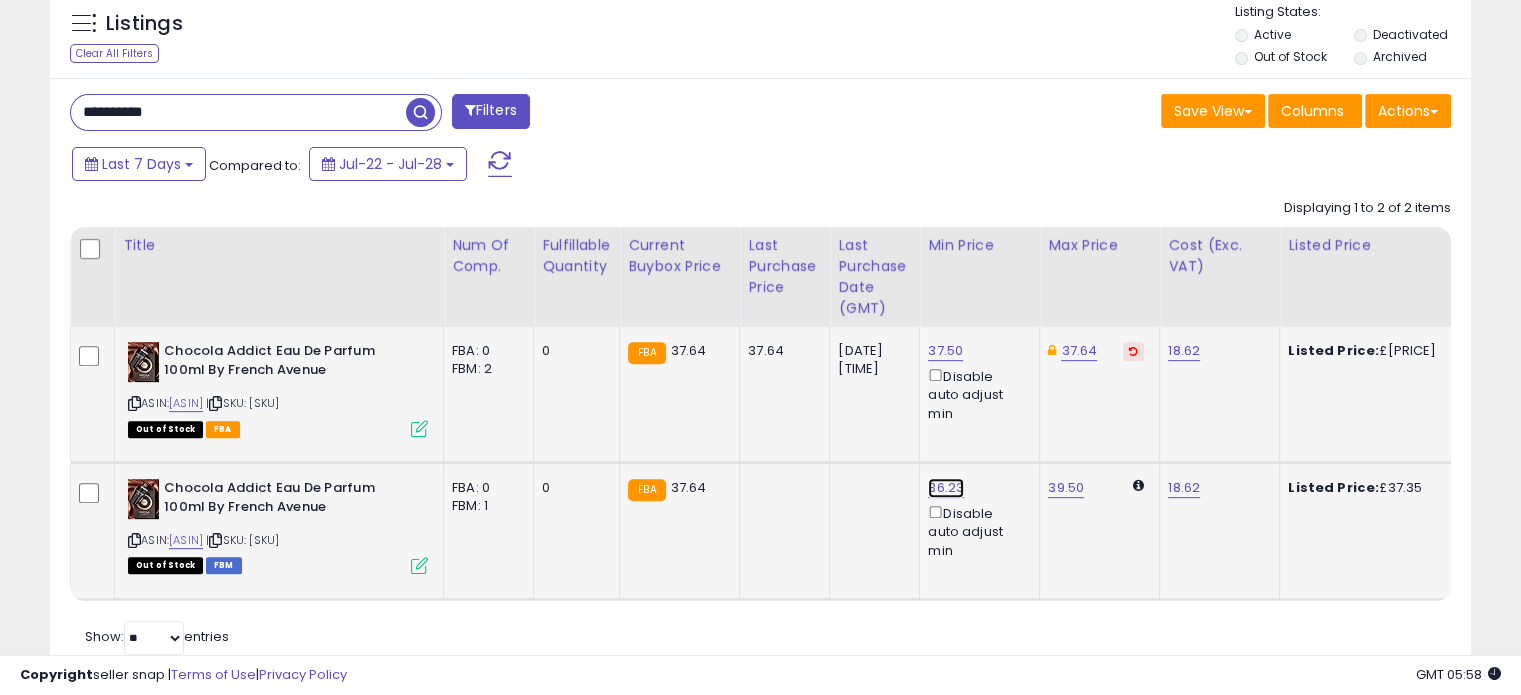 click on "36.23" at bounding box center (945, 351) 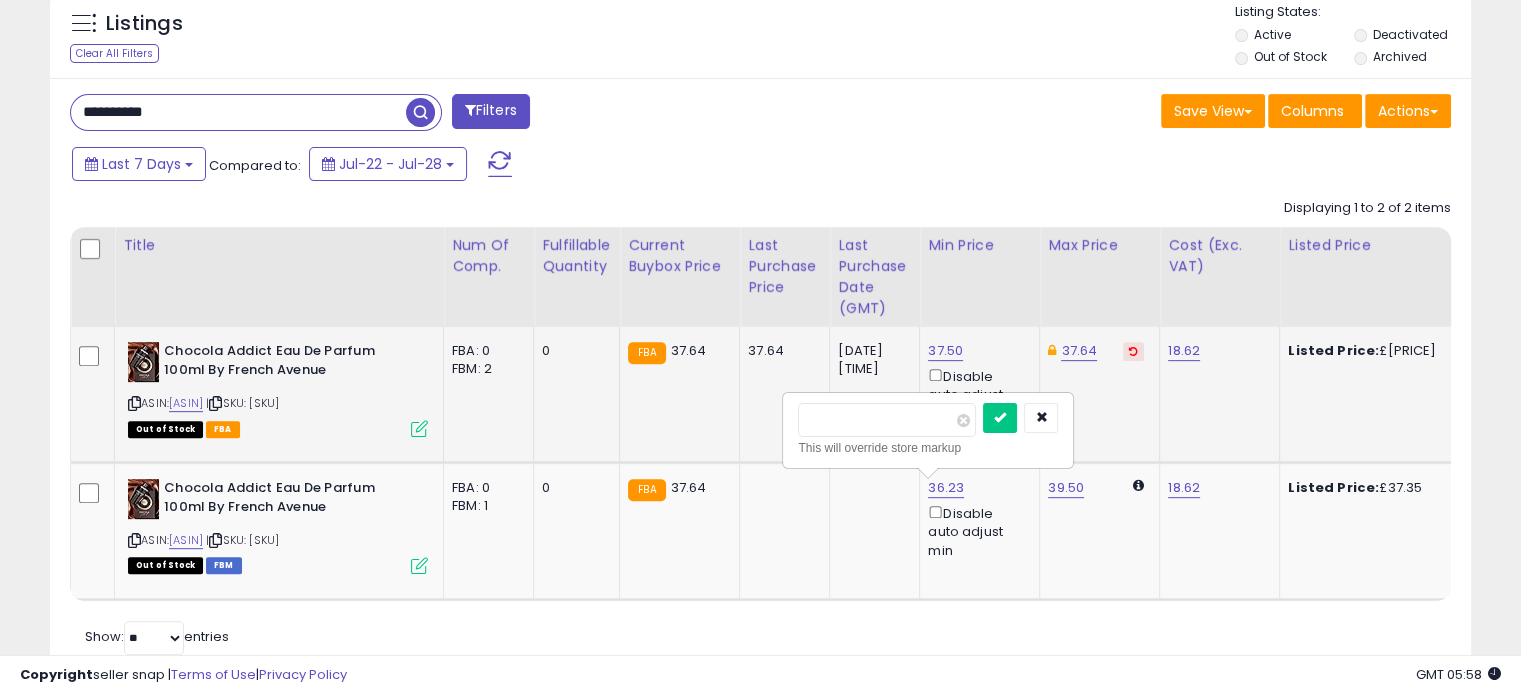 drag, startPoint x: 867, startPoint y: 415, endPoint x: 776, endPoint y: 415, distance: 91 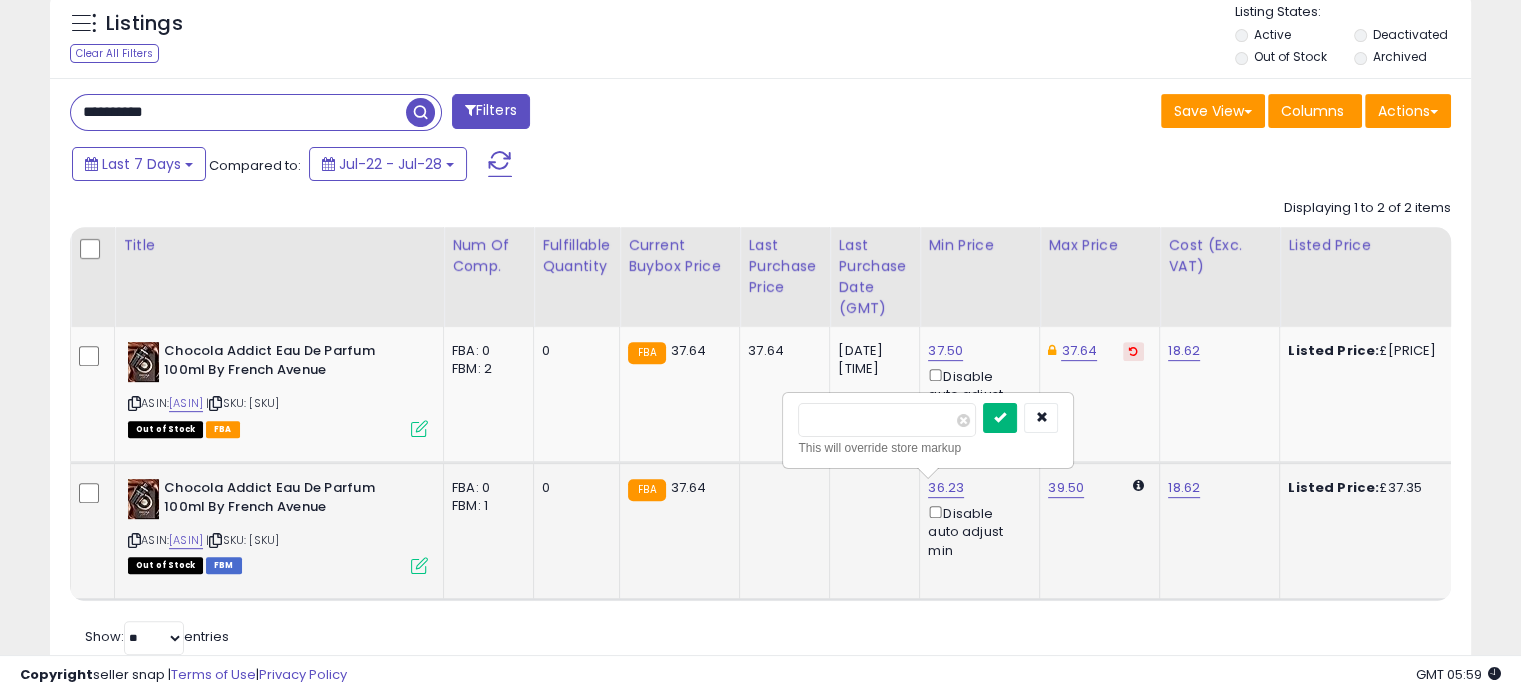type on "*****" 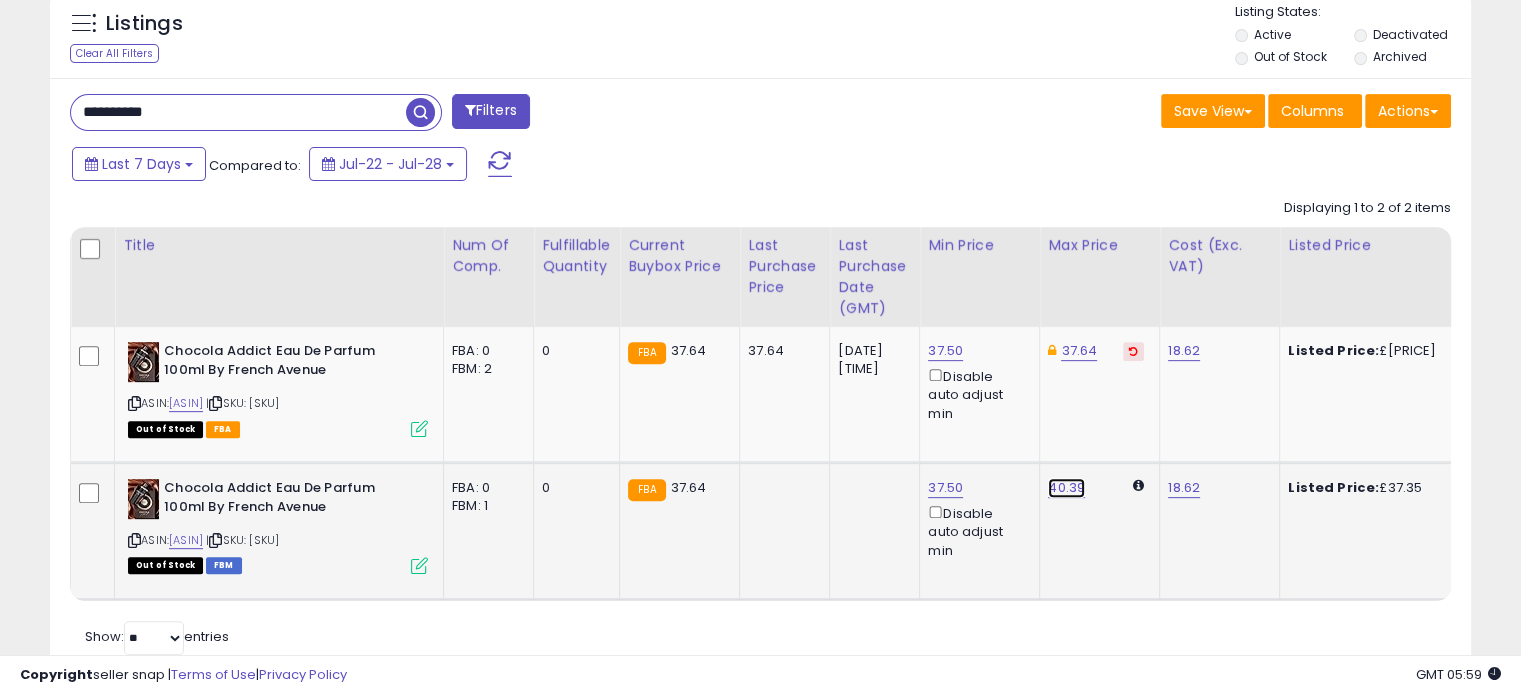 click on "40.39" at bounding box center (1066, 488) 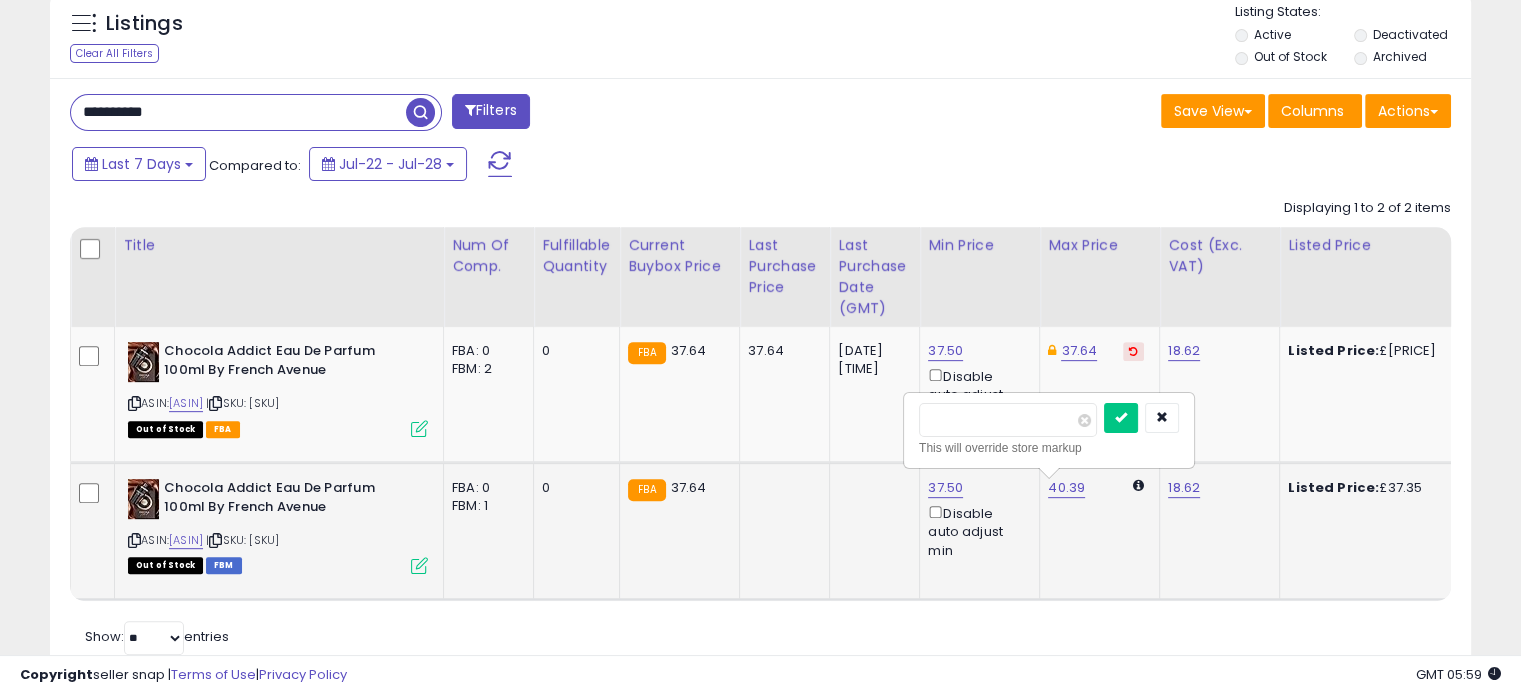 click on "***** This will override store markup" at bounding box center (1049, 430) 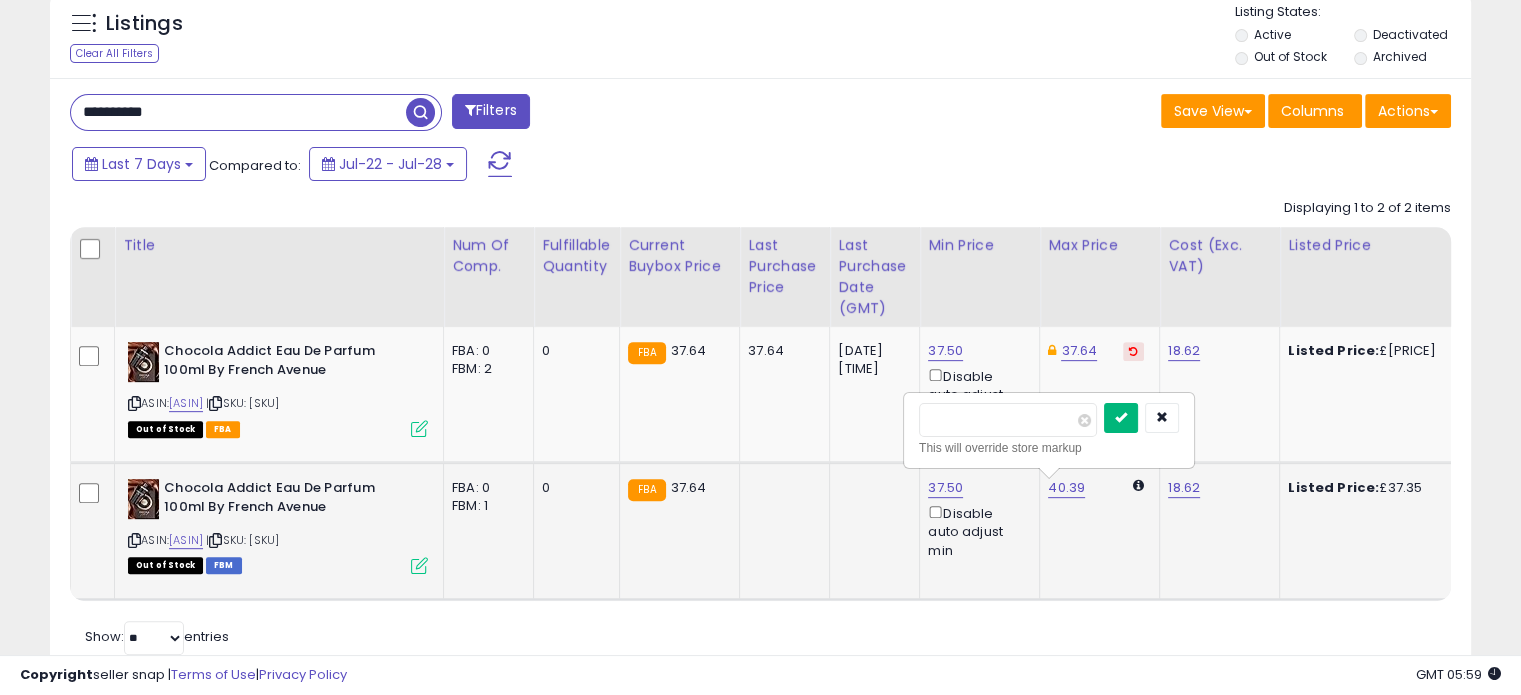 type on "**" 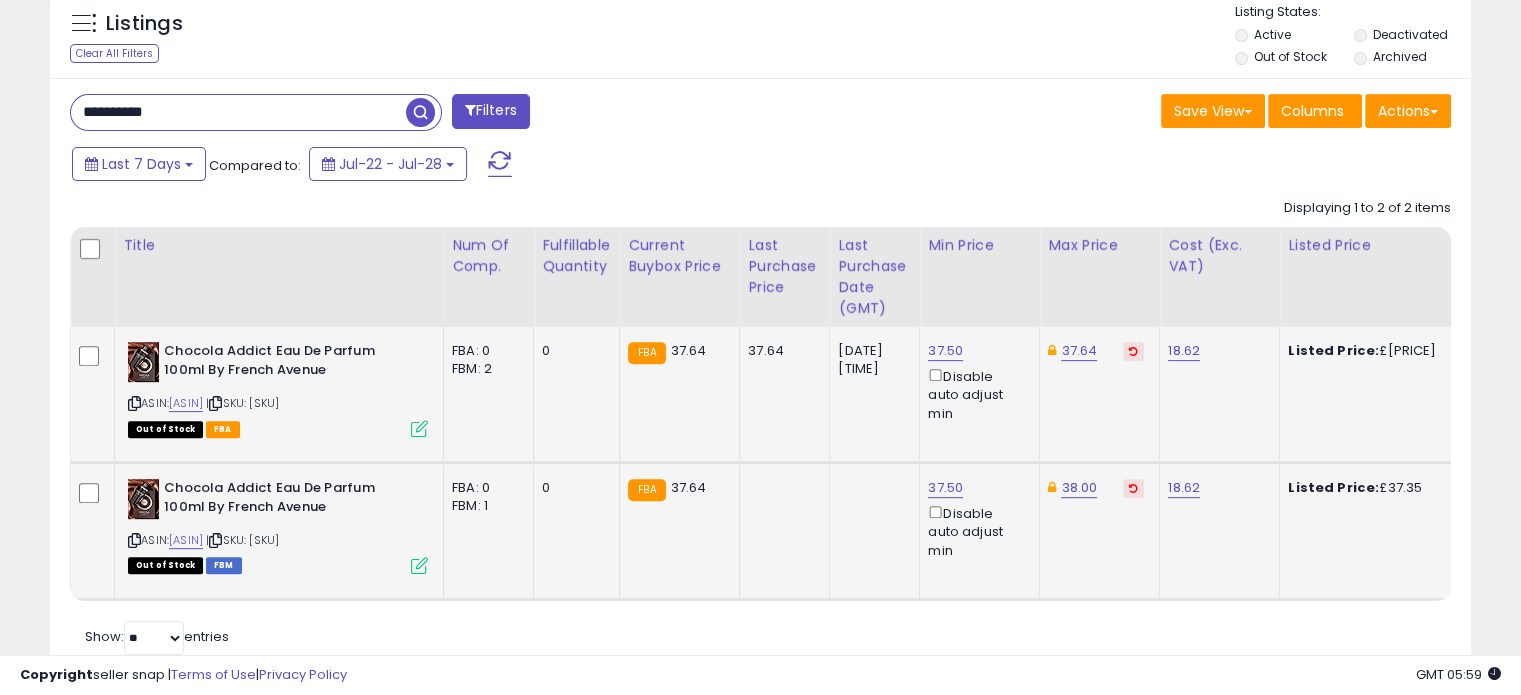 drag, startPoint x: 1089, startPoint y: 576, endPoint x: 1084, endPoint y: 402, distance: 174.07182 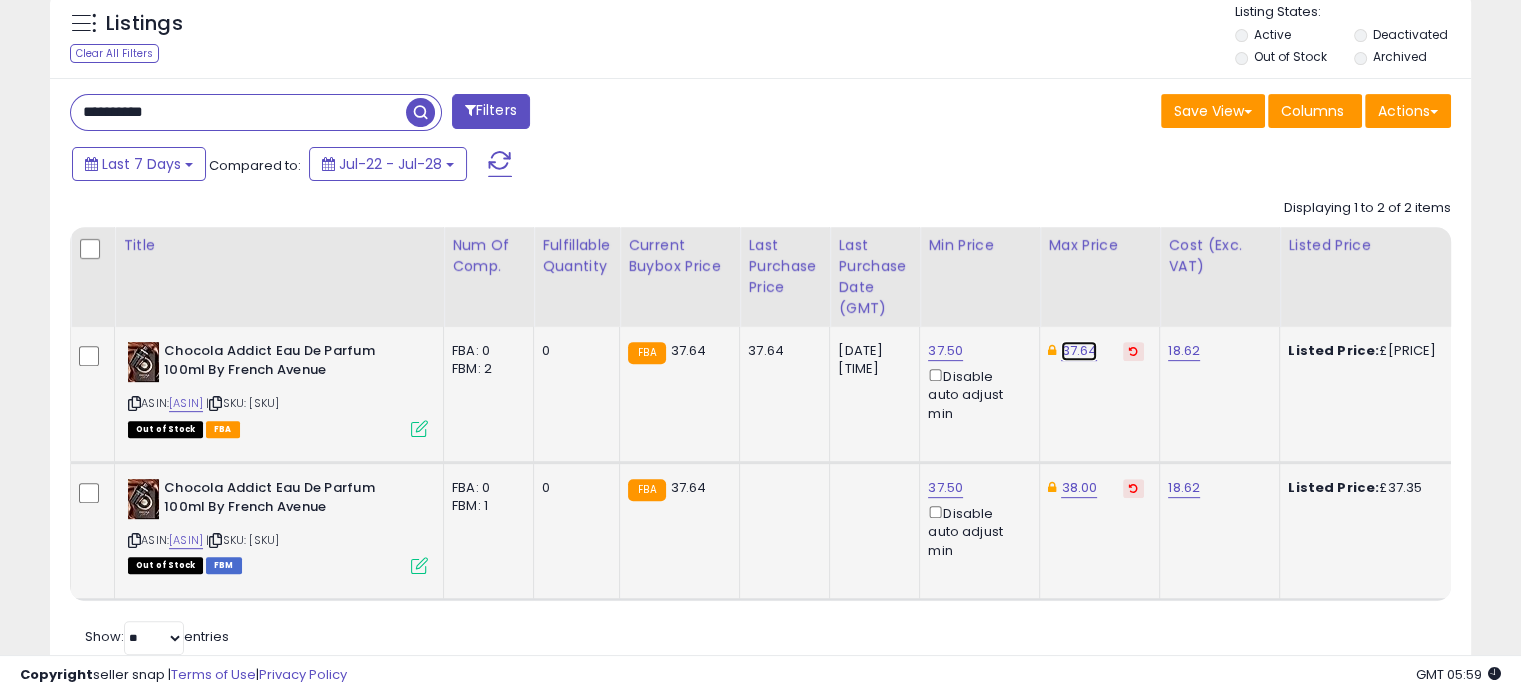 click on "37.64" at bounding box center (1079, 351) 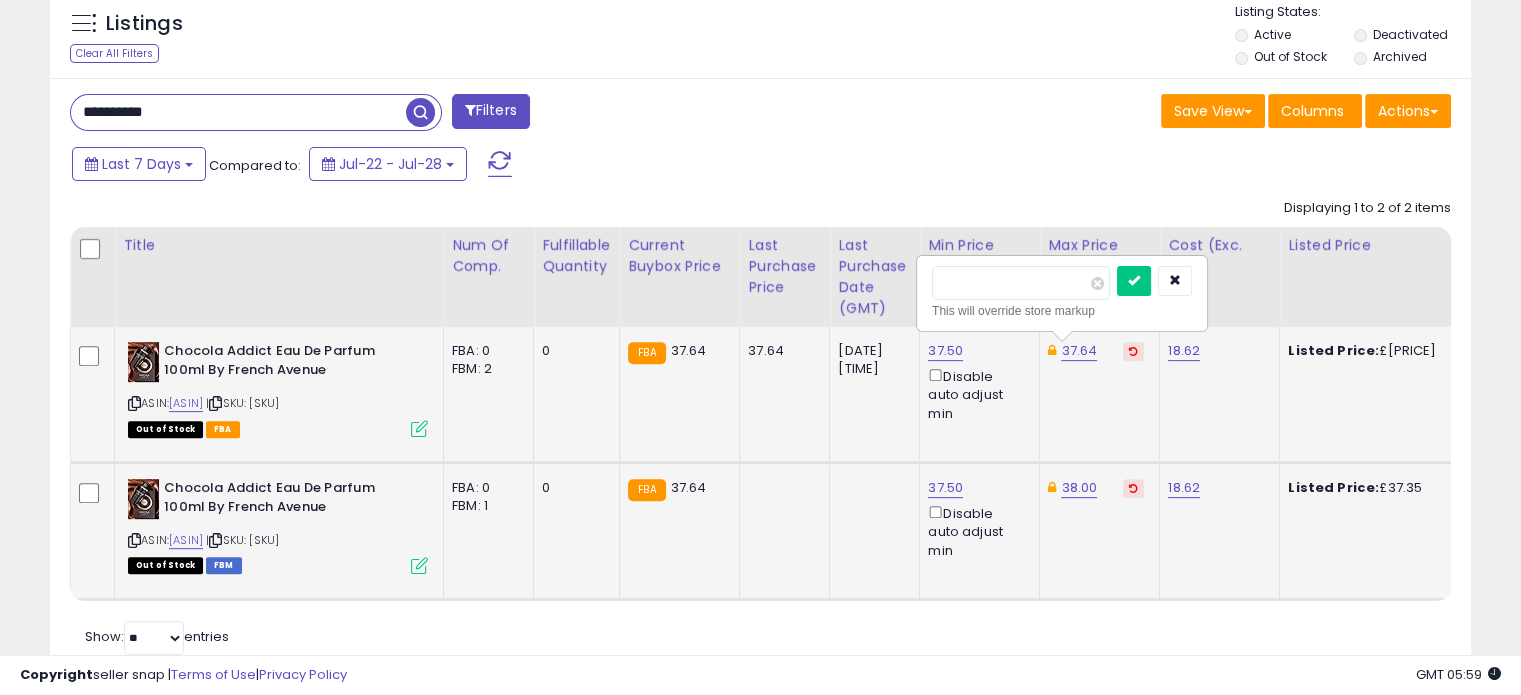 drag, startPoint x: 984, startPoint y: 283, endPoint x: 952, endPoint y: 286, distance: 32.140316 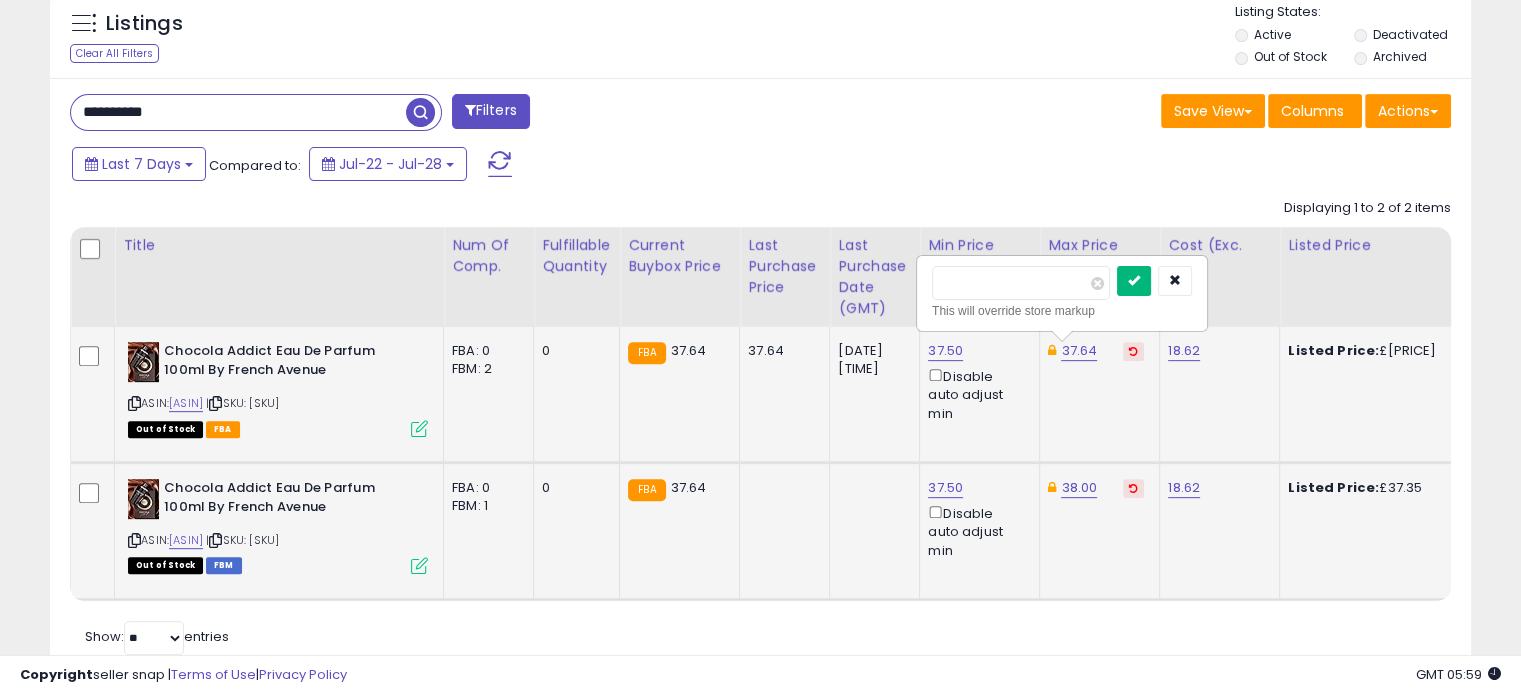 type on "**" 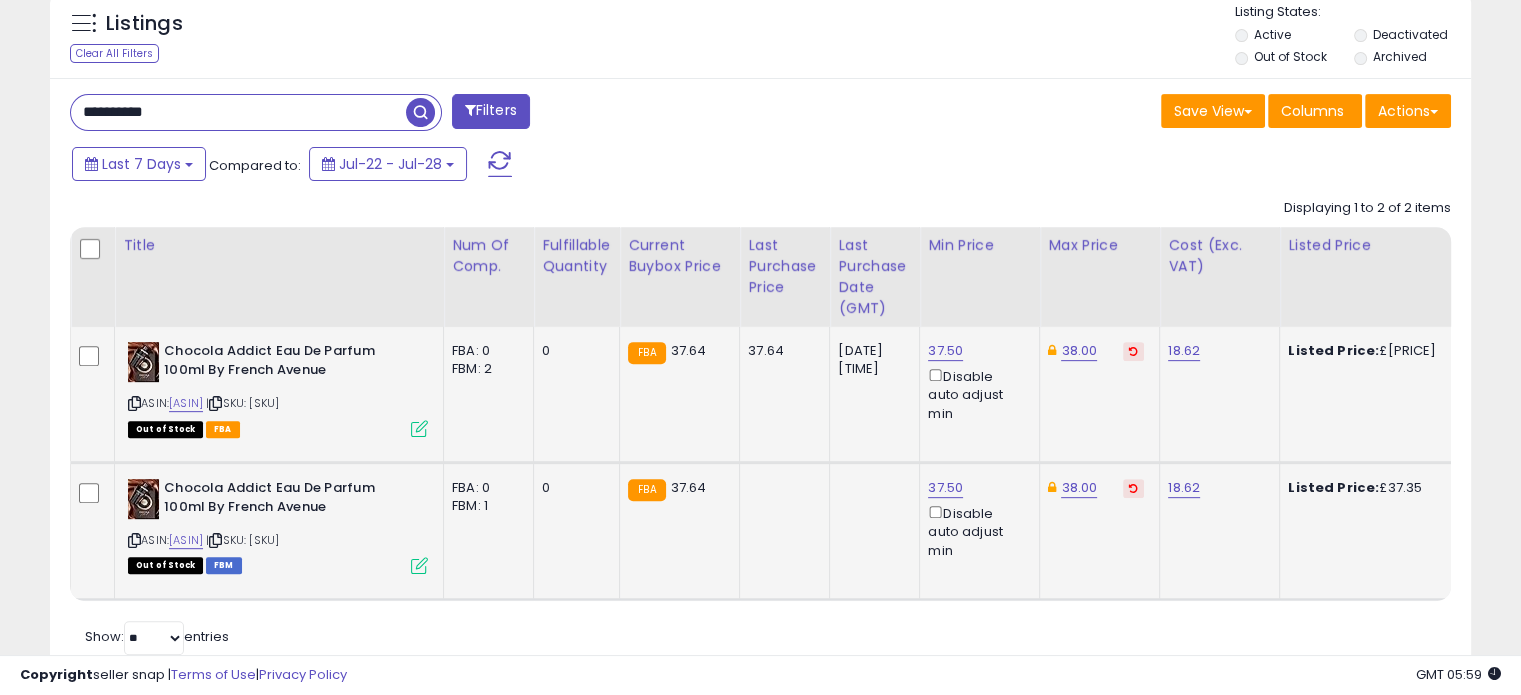 click on "38.00" 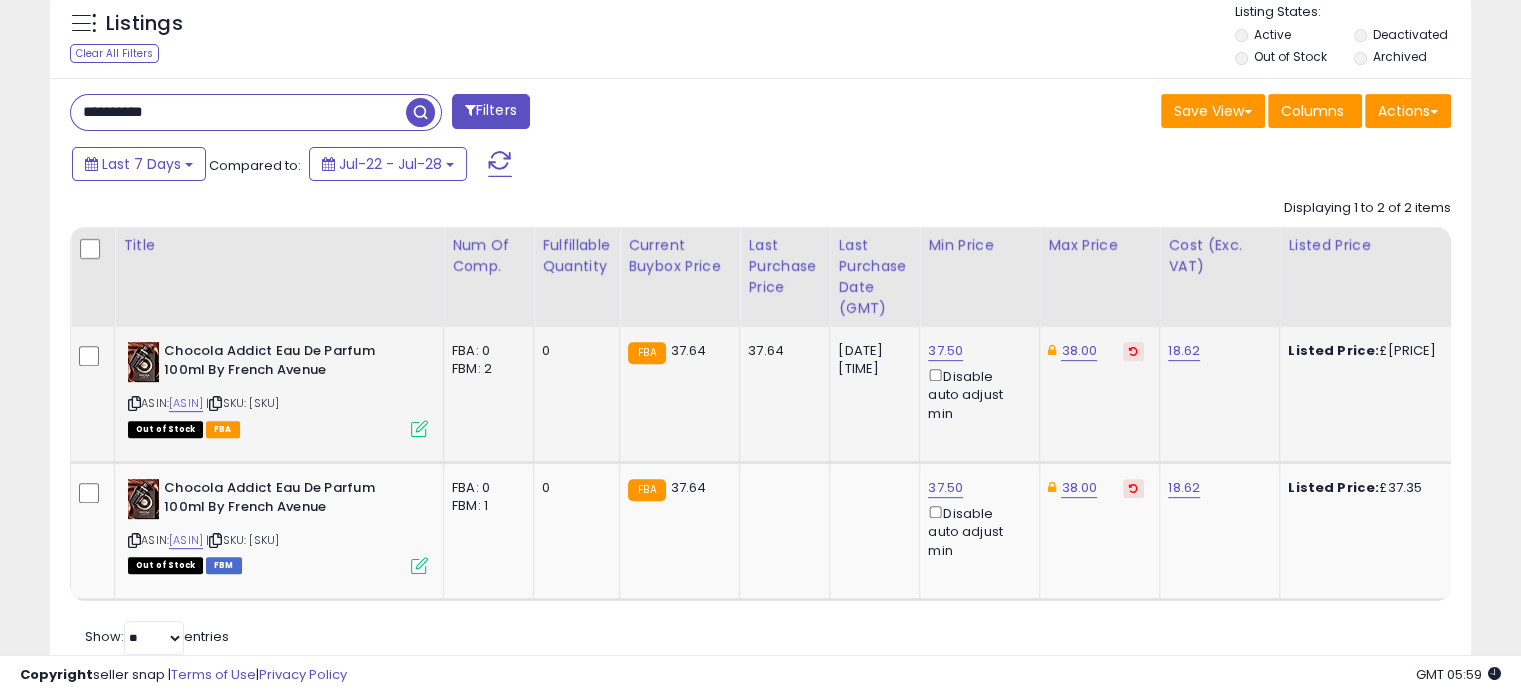 click on "**********" at bounding box center (238, 112) 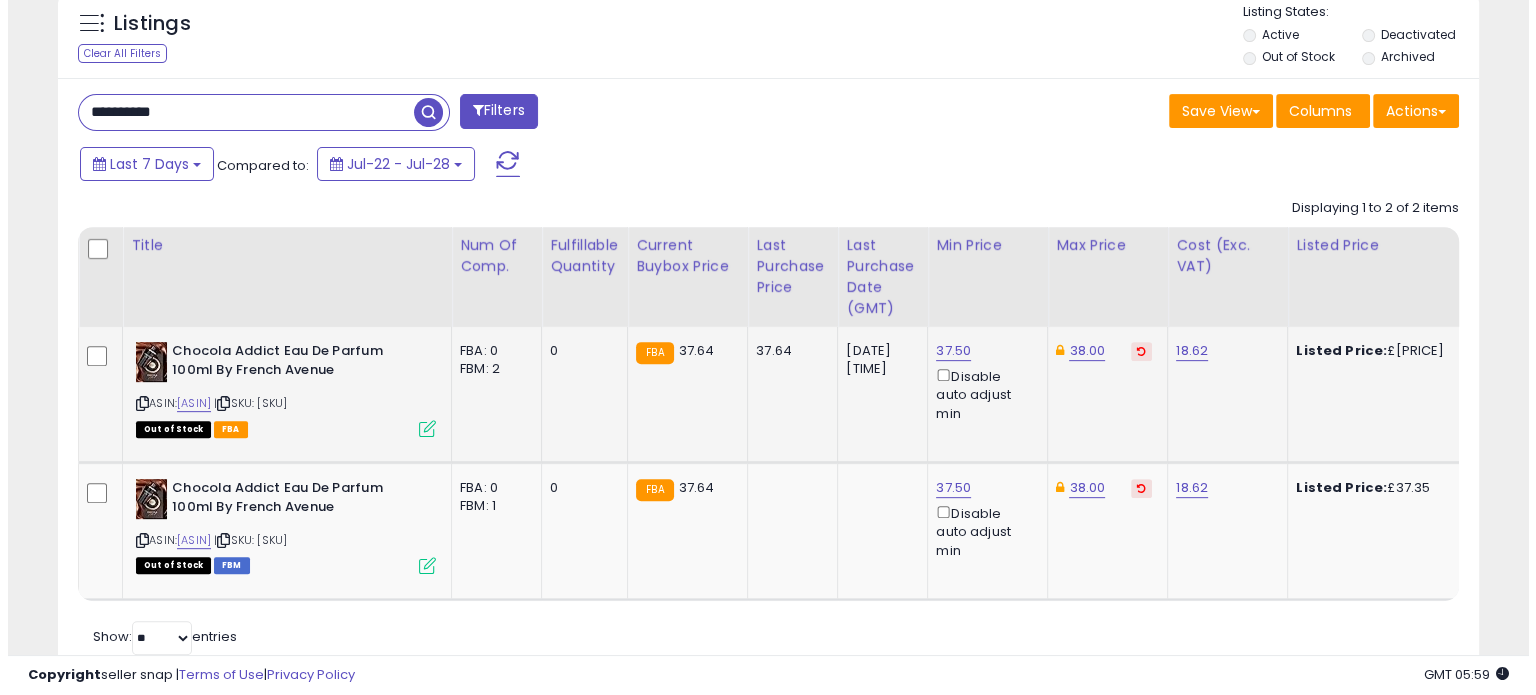 scroll, scrollTop: 544, scrollLeft: 0, axis: vertical 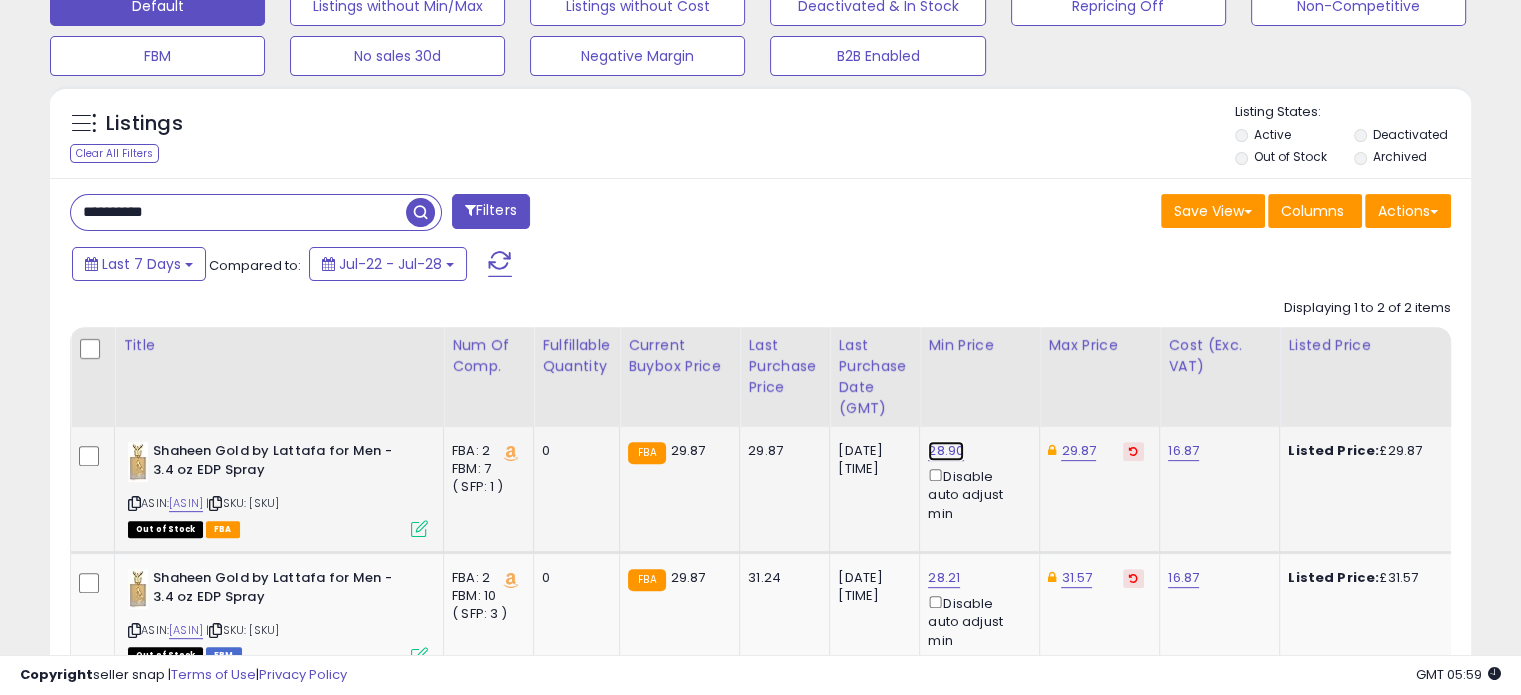 click on "28.90" at bounding box center (946, 451) 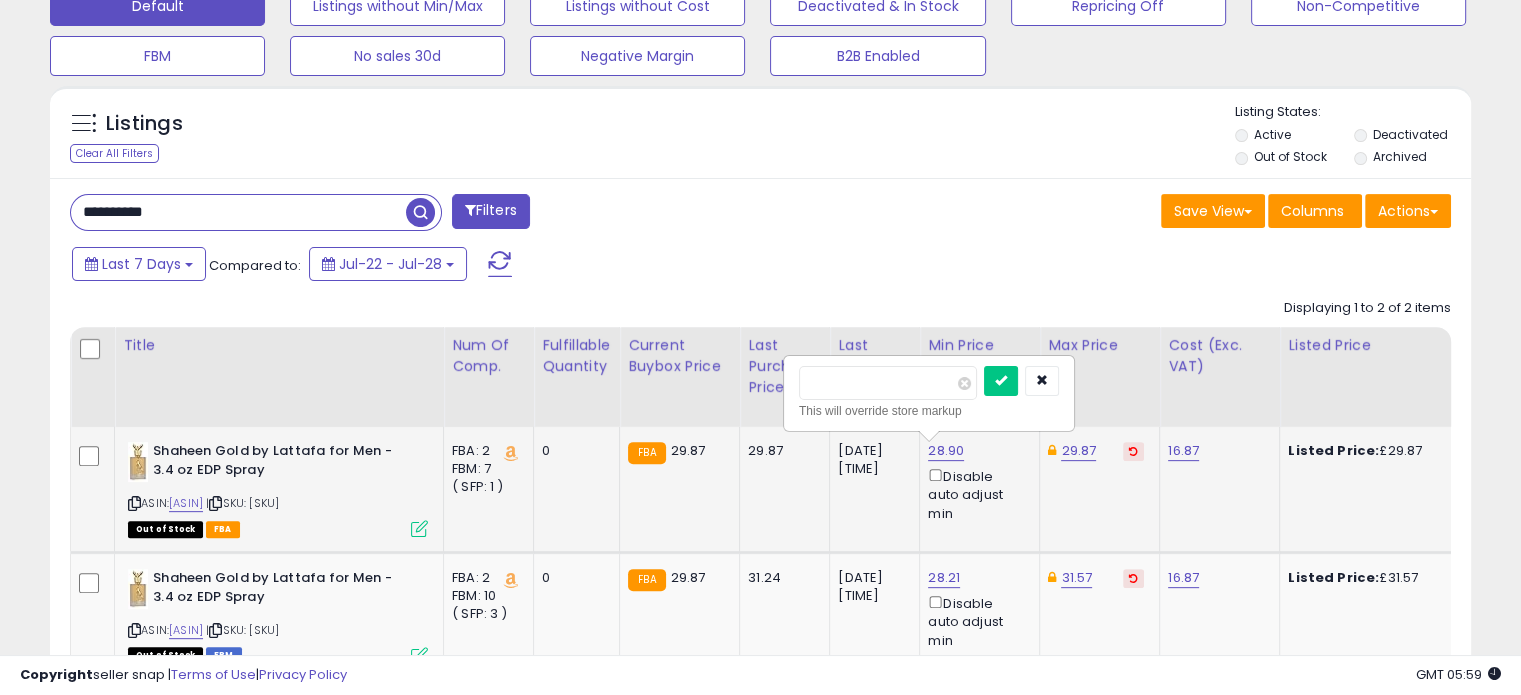 drag, startPoint x: 855, startPoint y: 385, endPoint x: 904, endPoint y: 447, distance: 79.025314 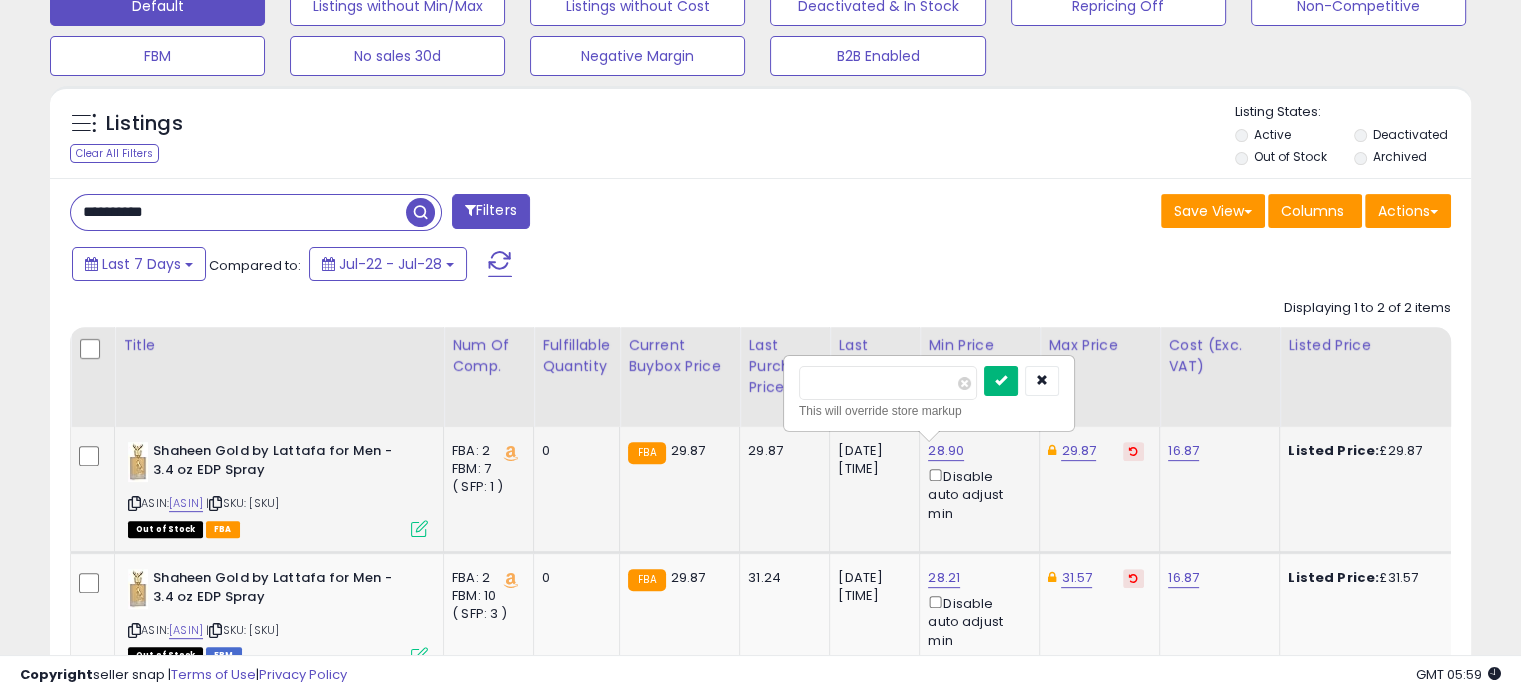 type on "*****" 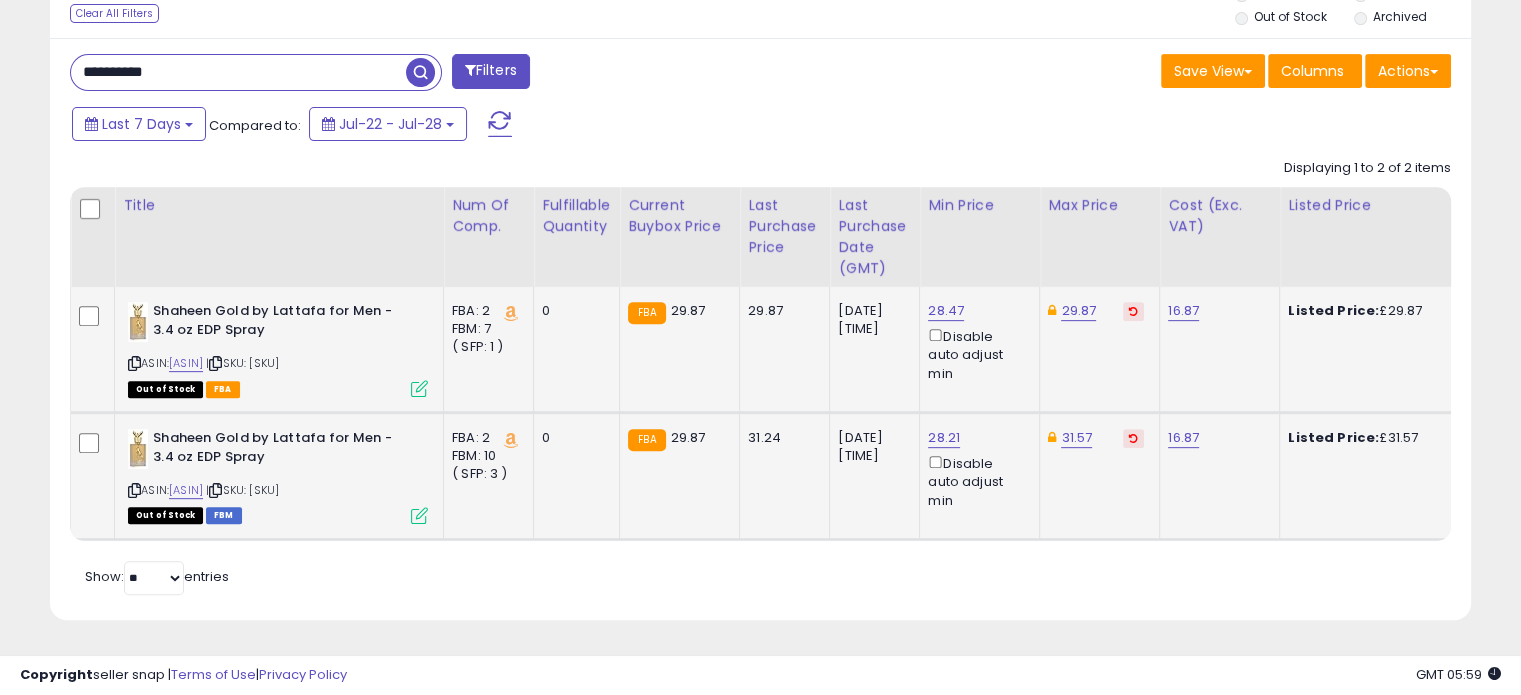 scroll, scrollTop: 817, scrollLeft: 0, axis: vertical 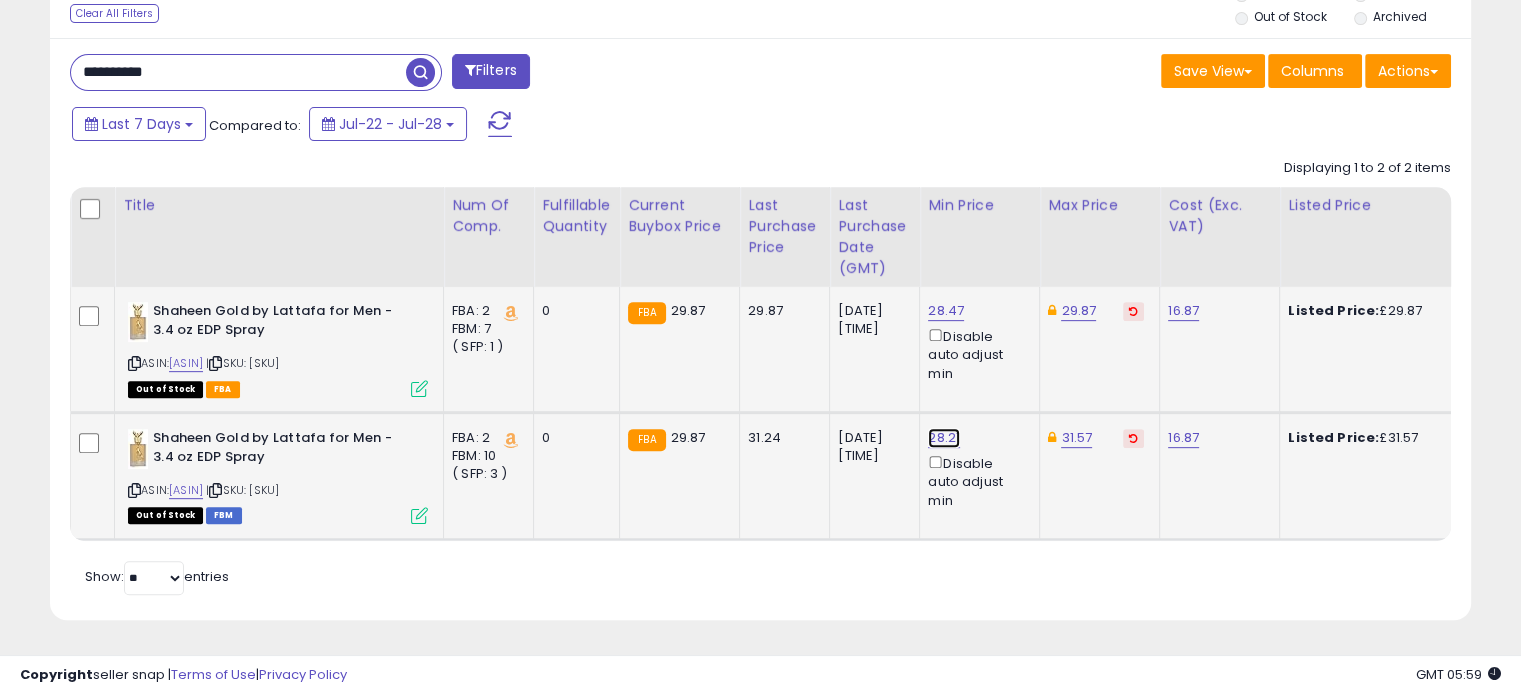 click on "28.21" at bounding box center (946, 311) 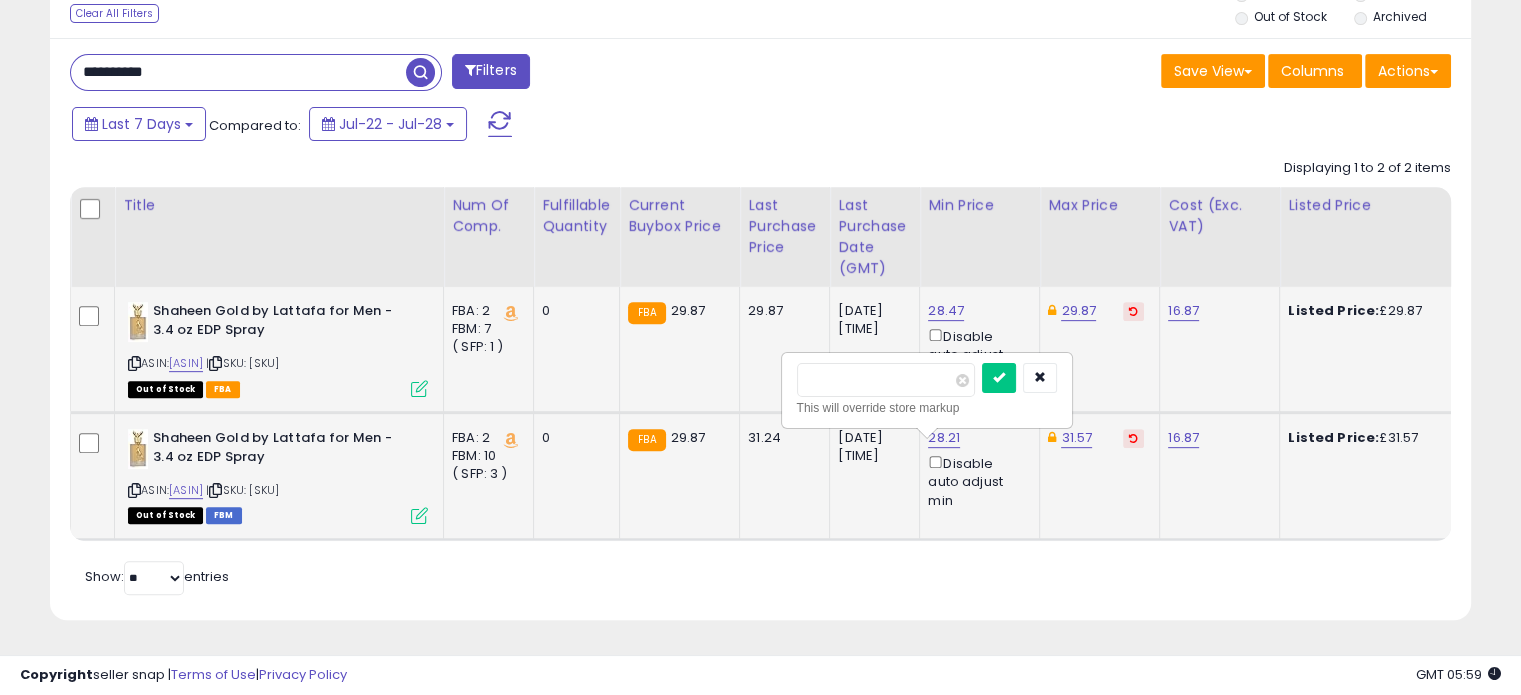 drag, startPoint x: 845, startPoint y: 342, endPoint x: 831, endPoint y: 346, distance: 14.56022 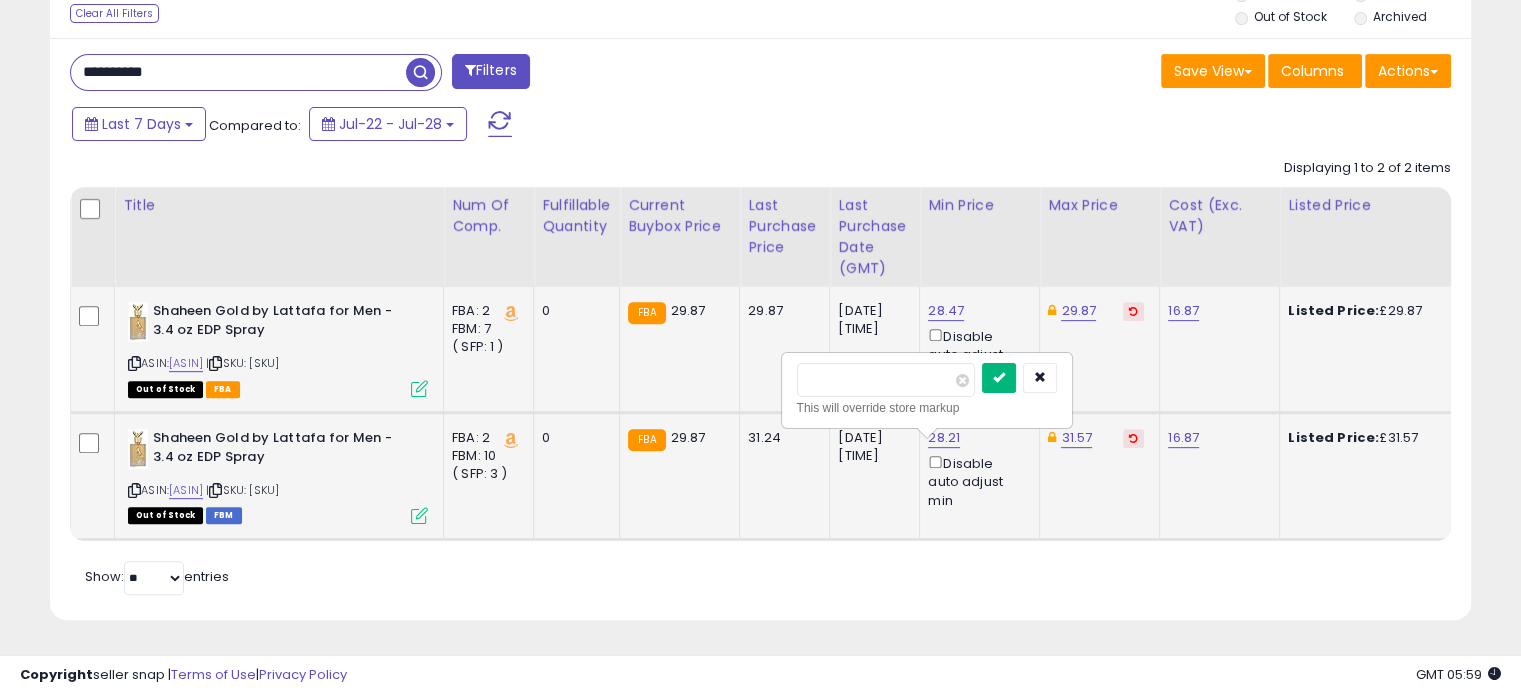 type on "*****" 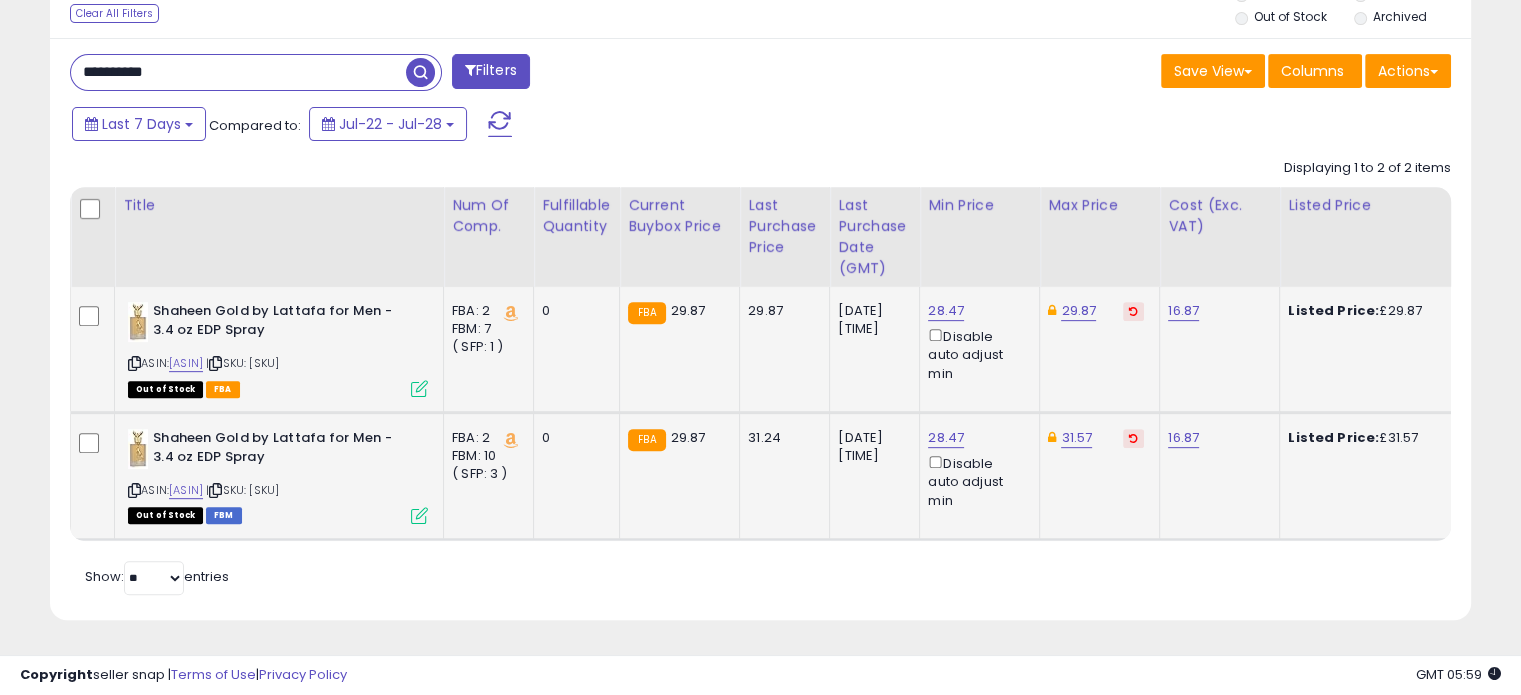click on "Retrieving listings data..
Displaying [NUMBER] to [NUMBER] of [NUMBER] items
Title
Num of Comp." at bounding box center [760, 374] 